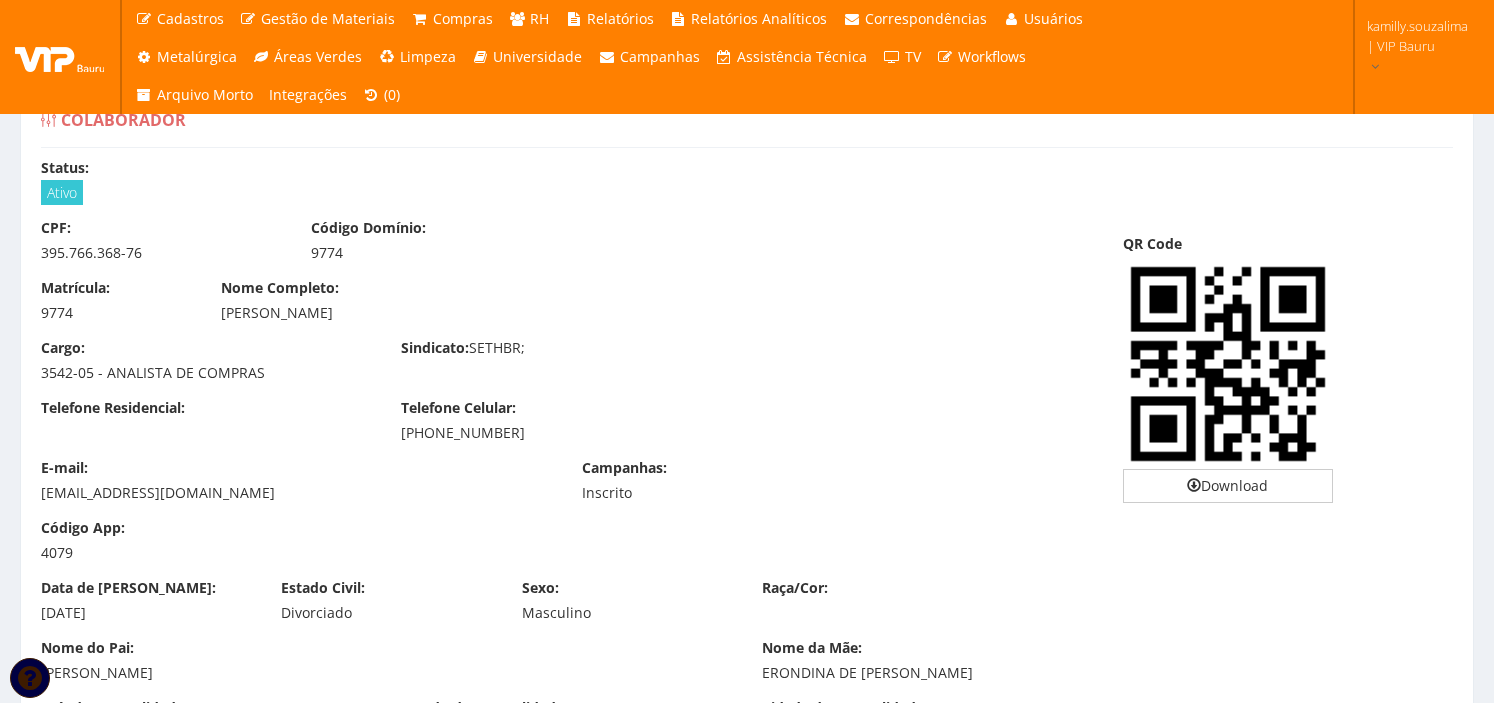 scroll, scrollTop: 0, scrollLeft: 0, axis: both 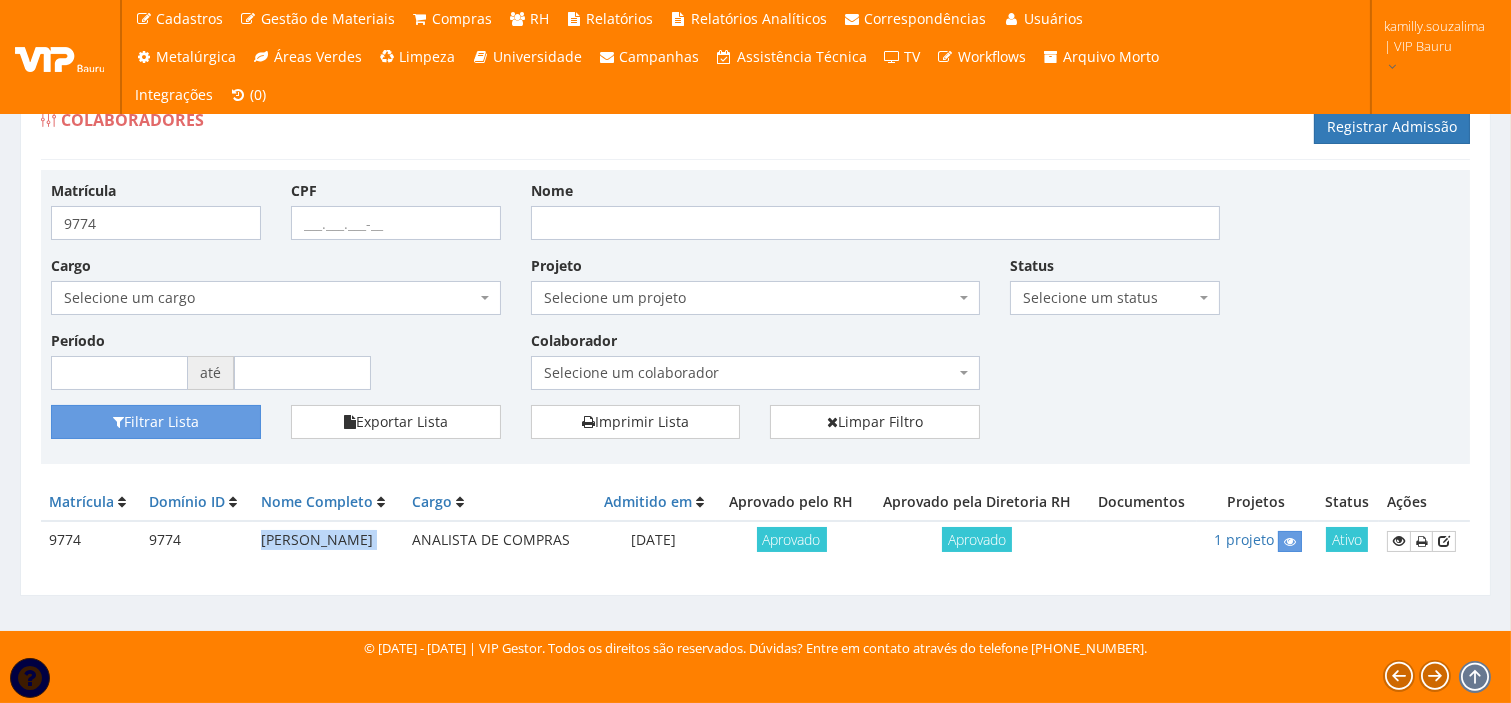 drag, startPoint x: 425, startPoint y: 538, endPoint x: 237, endPoint y: 540, distance: 188.01064 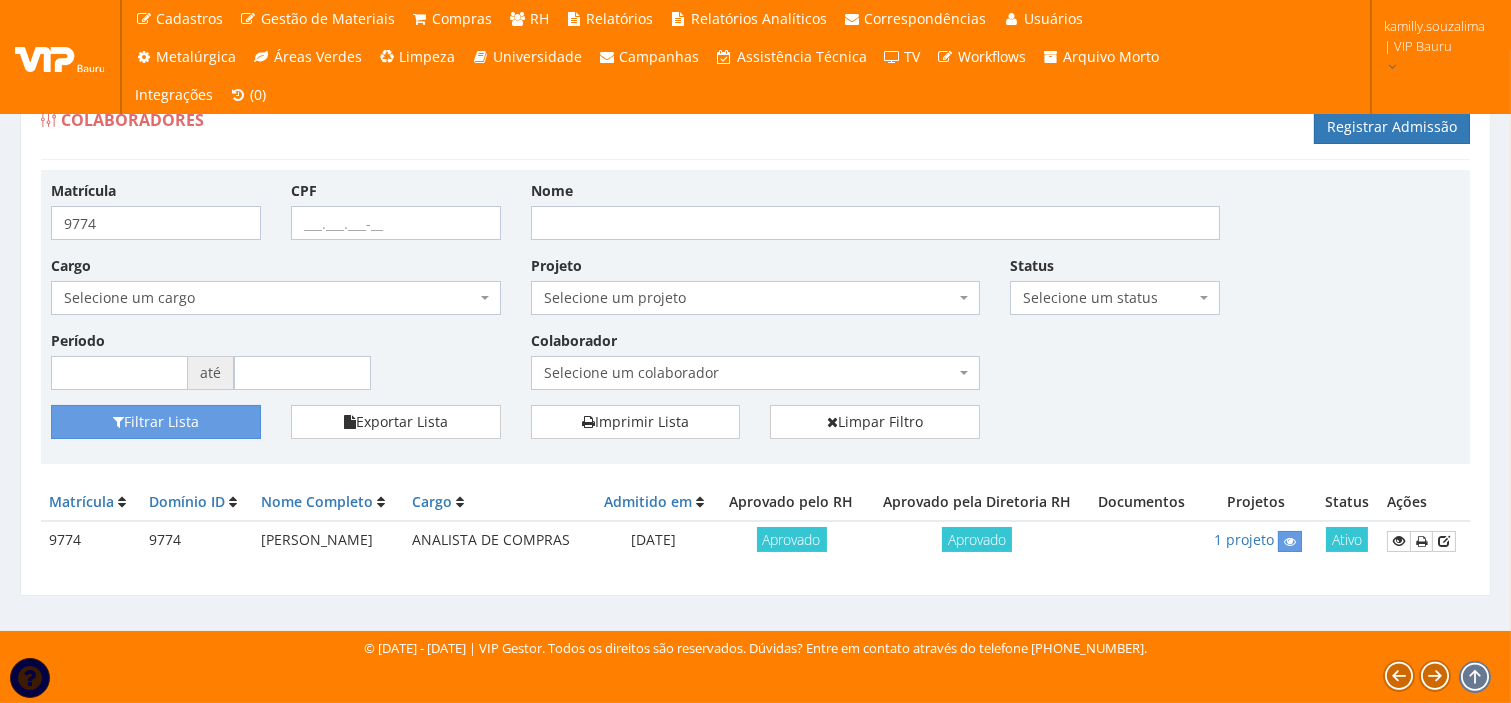 click on "Matrícula
9774
CPF
Nome
Cargo
Selecione um cargo G1225 D0029 - 4110-05 - AGENTE DE ATENDIMENTO G1226 D0030 - 7156-15 - AJUD. ELETRICISTA I G1227 D0031 - 5142-25 - AJUD. MANUTENCAO G1228 D0002 - 7832-15 - AJUDANTE DE CARGA E DESCARGA G1229 D0032 - 7166-05 - AJUDANTE DE JATISTA G1230 D0033 - 7166-05 - AJUDANTE DE PINTOR INDUSTRIAL G1231 D0034 - 5142-25 - AJUDANTE GERAL G0446 D0146 - 7842-05 - AJUDANTE OPERACIONAL G0532 D0154 - 7842-05 - ALIMENTADOR DE PRODUÇAO G0543 D0035 - 4141-05 - ALMOXARIFE G1712 D0240 - 1423-30 - ANALISTA COMERCIAL G1716 D0244 - 3542-05 - ANALISTA DE COMPRAS G1690 D0225 - 3542-05 - ANALISTA DE COMPRAS PLENO G1232 D0038 - 4110-10 - ANALISTA DE DEPARTAMENTO PESSOAL G1691 D0223 - 4131-05 - ANALISTA DE DEPARTAMENTO PESSOAL JUNIOR G1678 D0214 - 2524-05 - ANALISTA DE DESENVOLVIMENTO HUMANO Selecione um cargo Status" at bounding box center (755, 292) 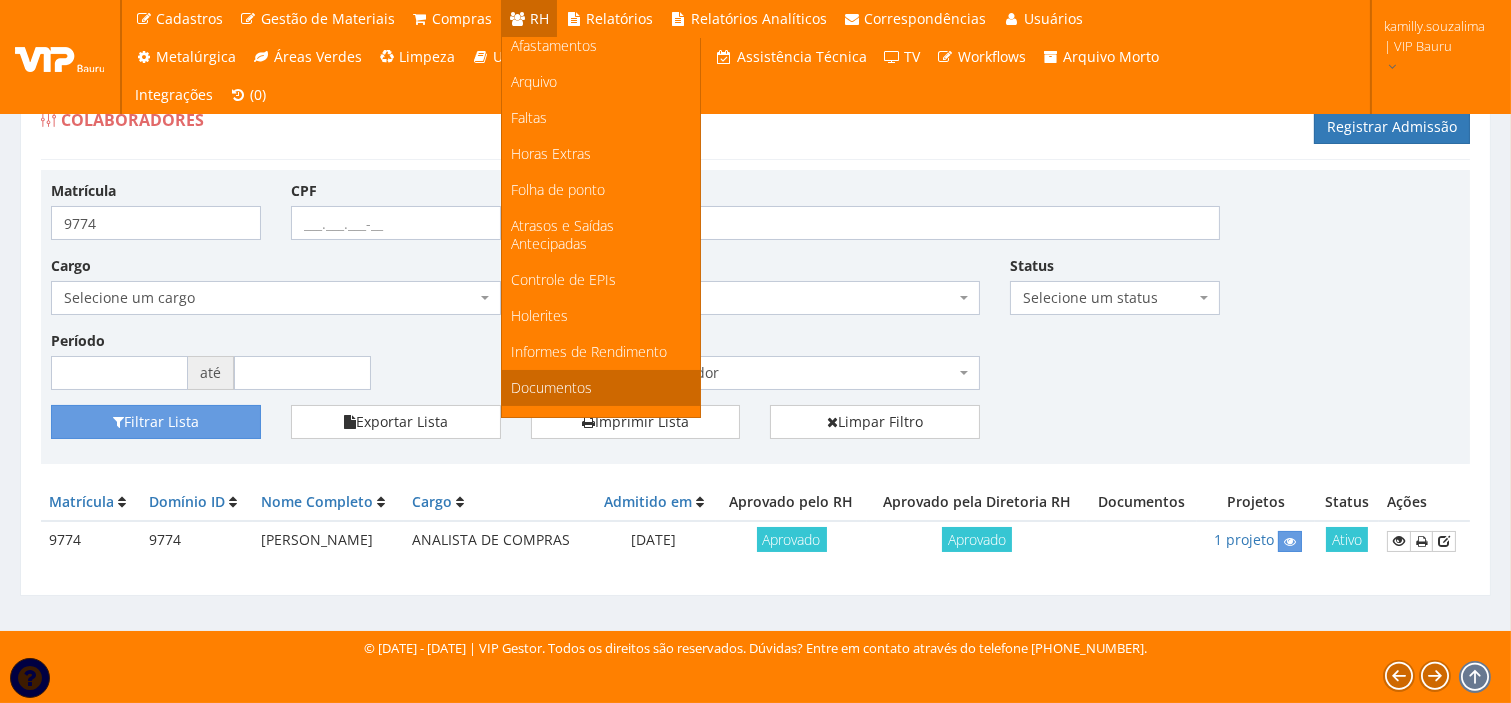 scroll, scrollTop: 376, scrollLeft: 0, axis: vertical 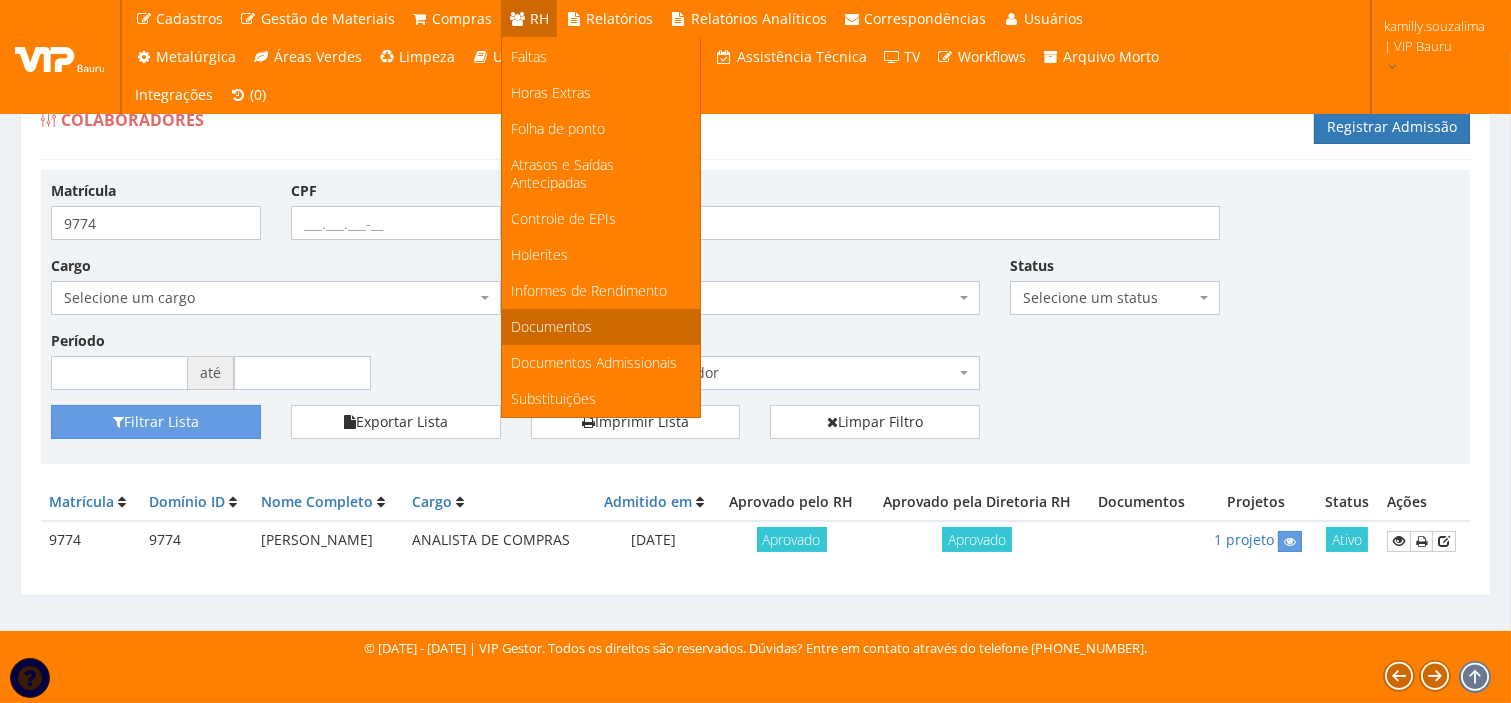 click on "Documentos" at bounding box center (601, 327) 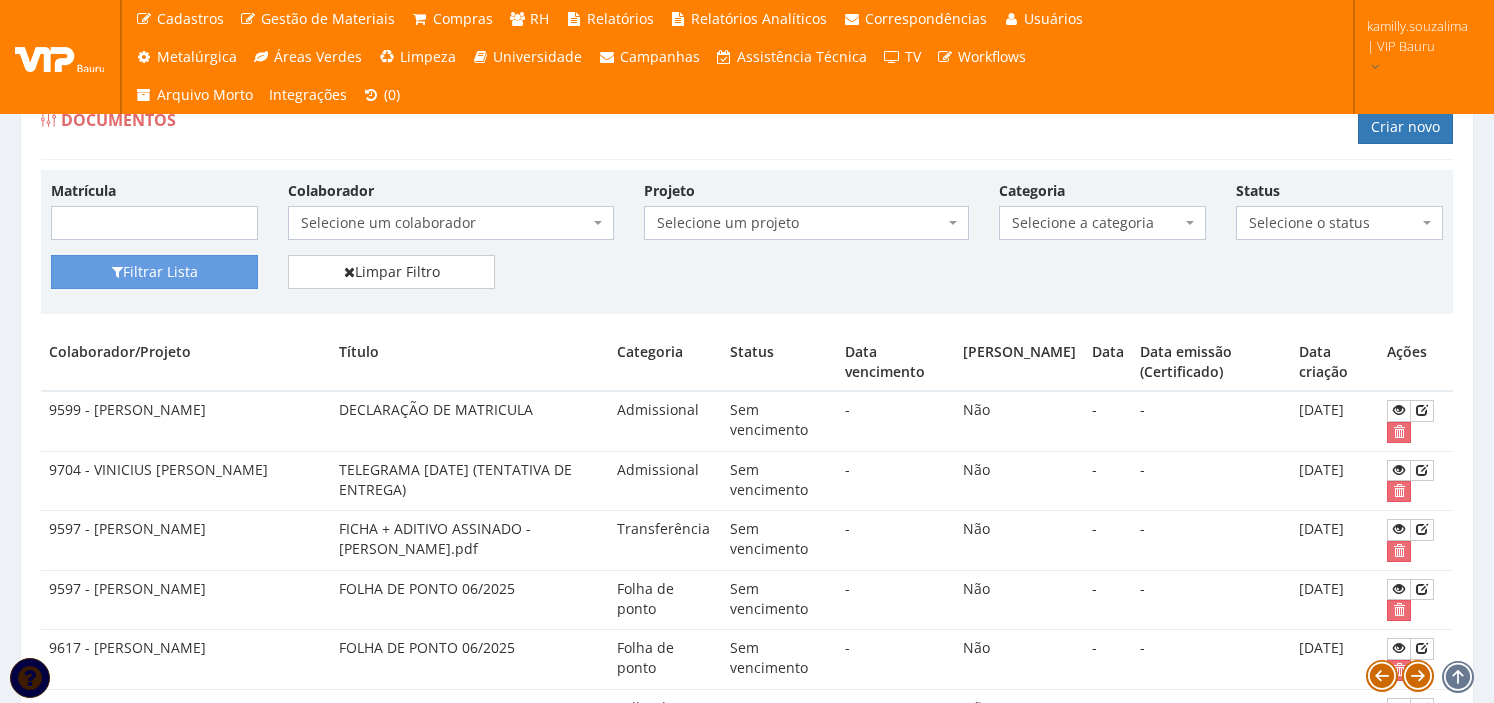 scroll, scrollTop: 0, scrollLeft: 0, axis: both 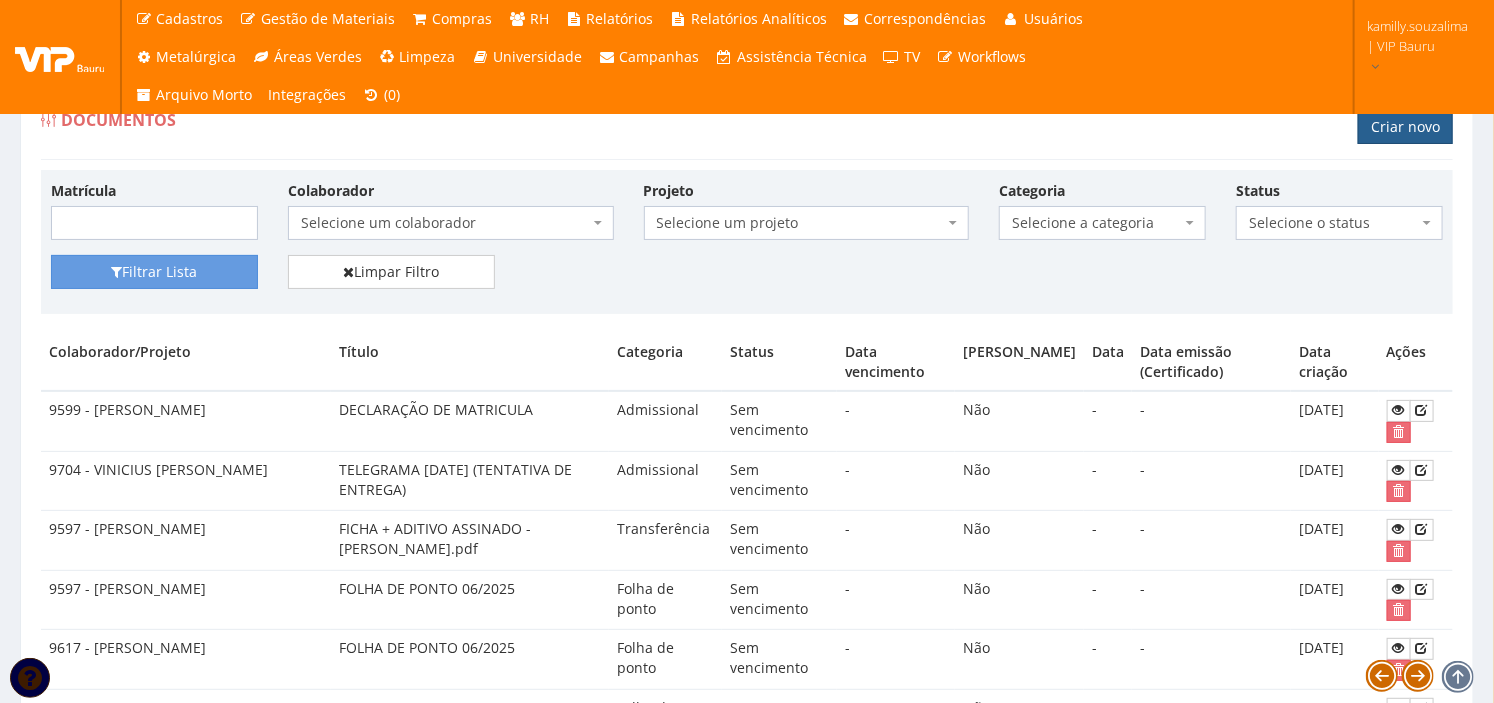 click on "Criar novo" at bounding box center (1405, 127) 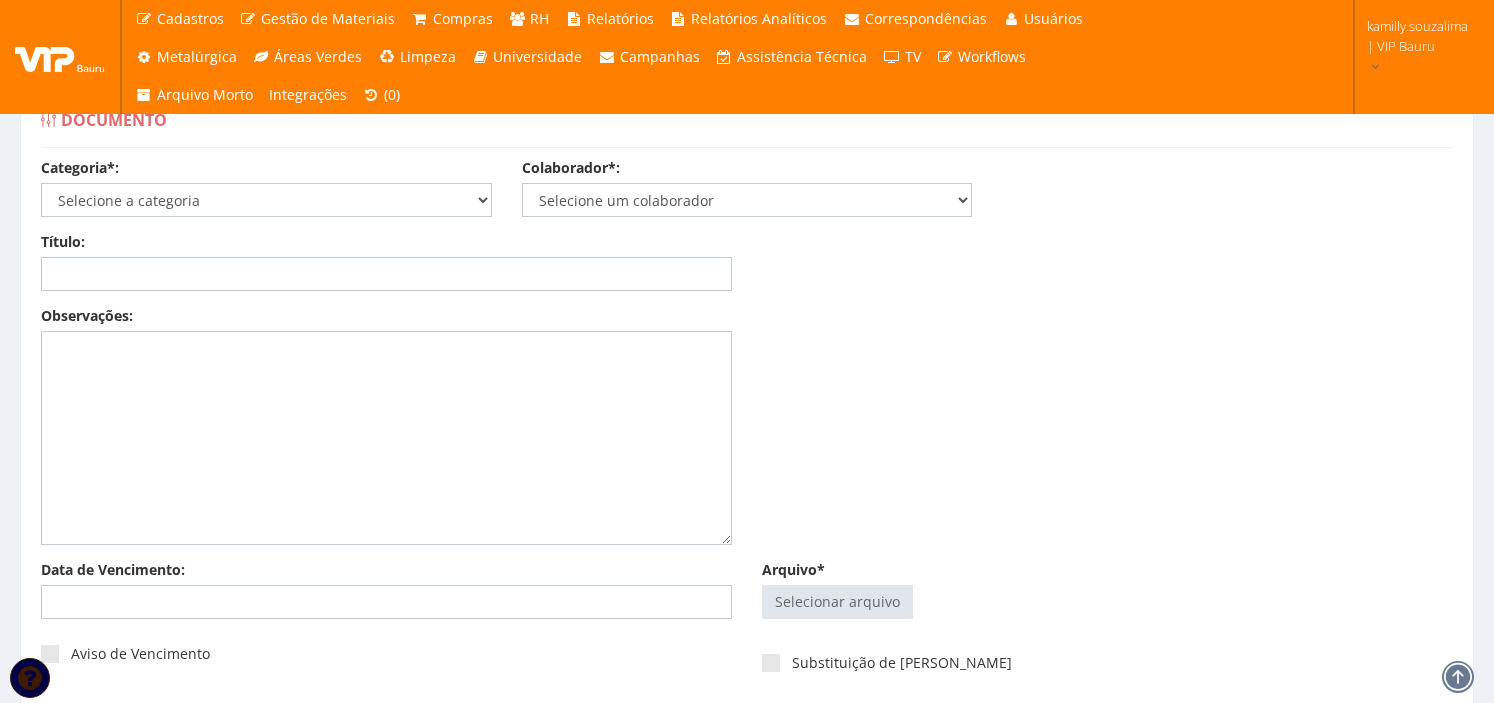scroll, scrollTop: 0, scrollLeft: 0, axis: both 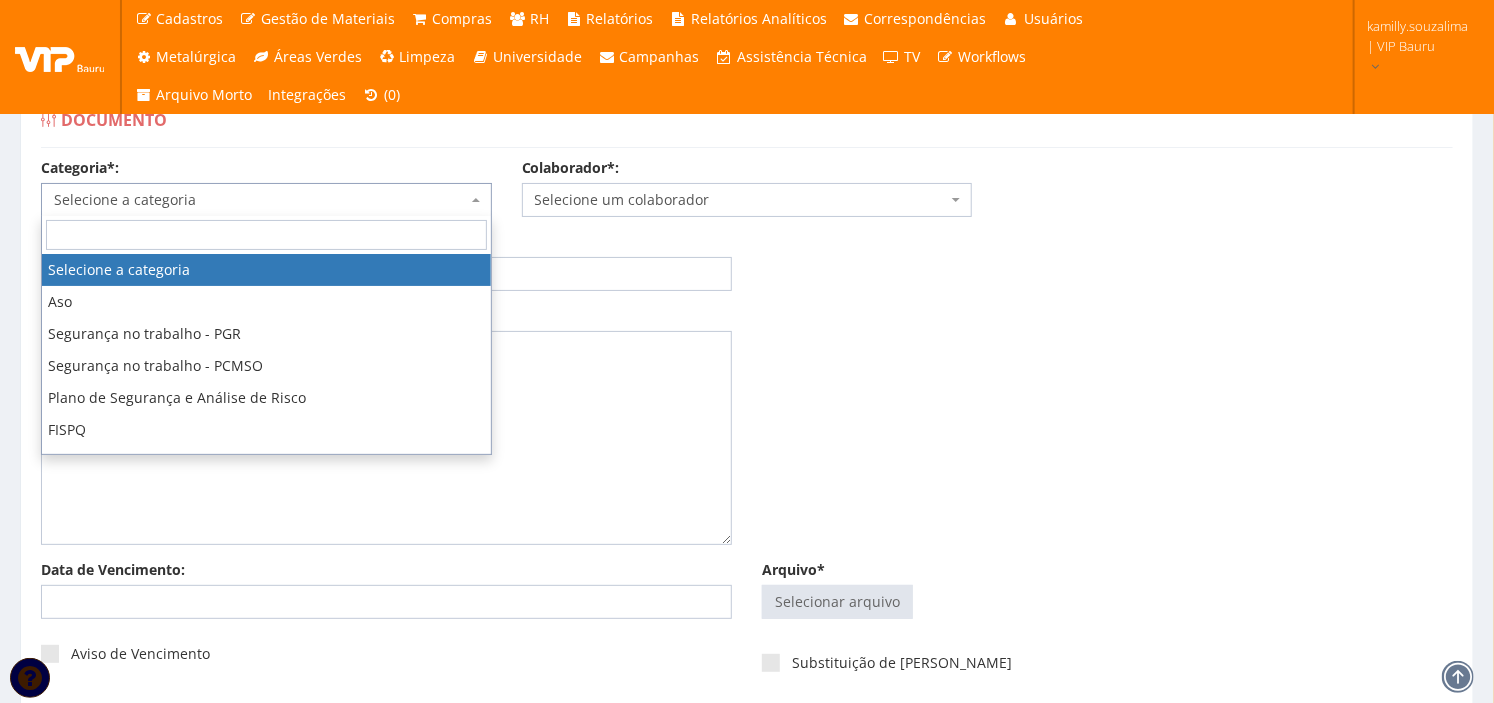click on "Selecione a categoria" at bounding box center [260, 200] 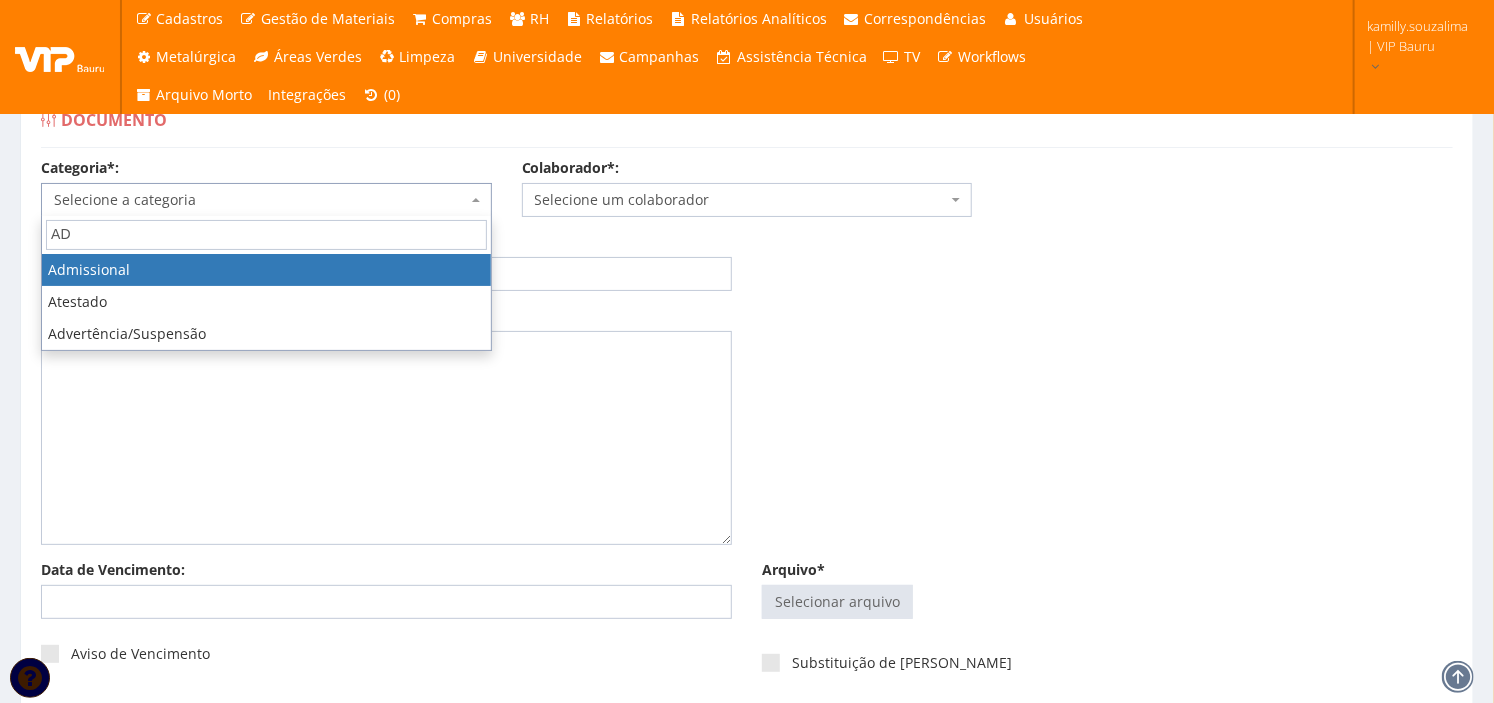 type on "AD" 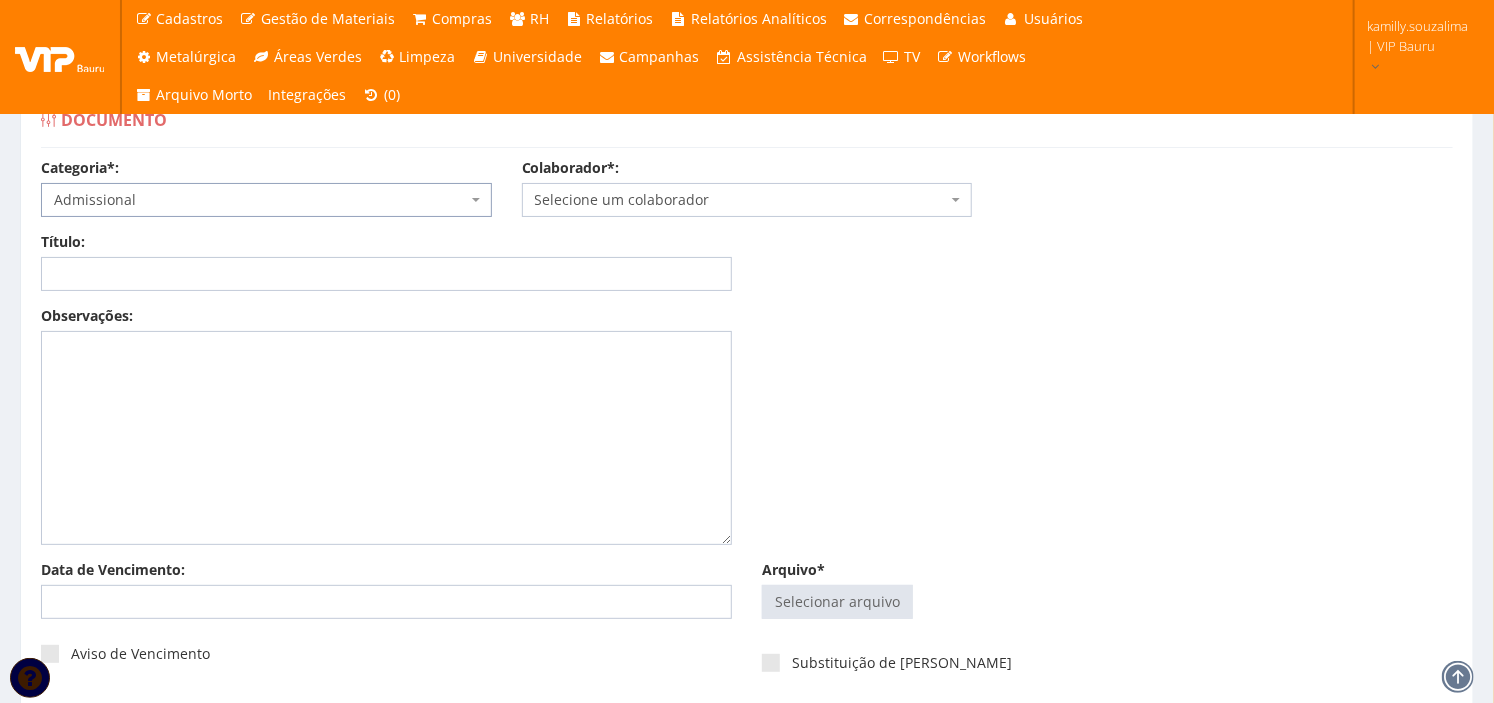 click on "Selecione um colaborador" at bounding box center (741, 200) 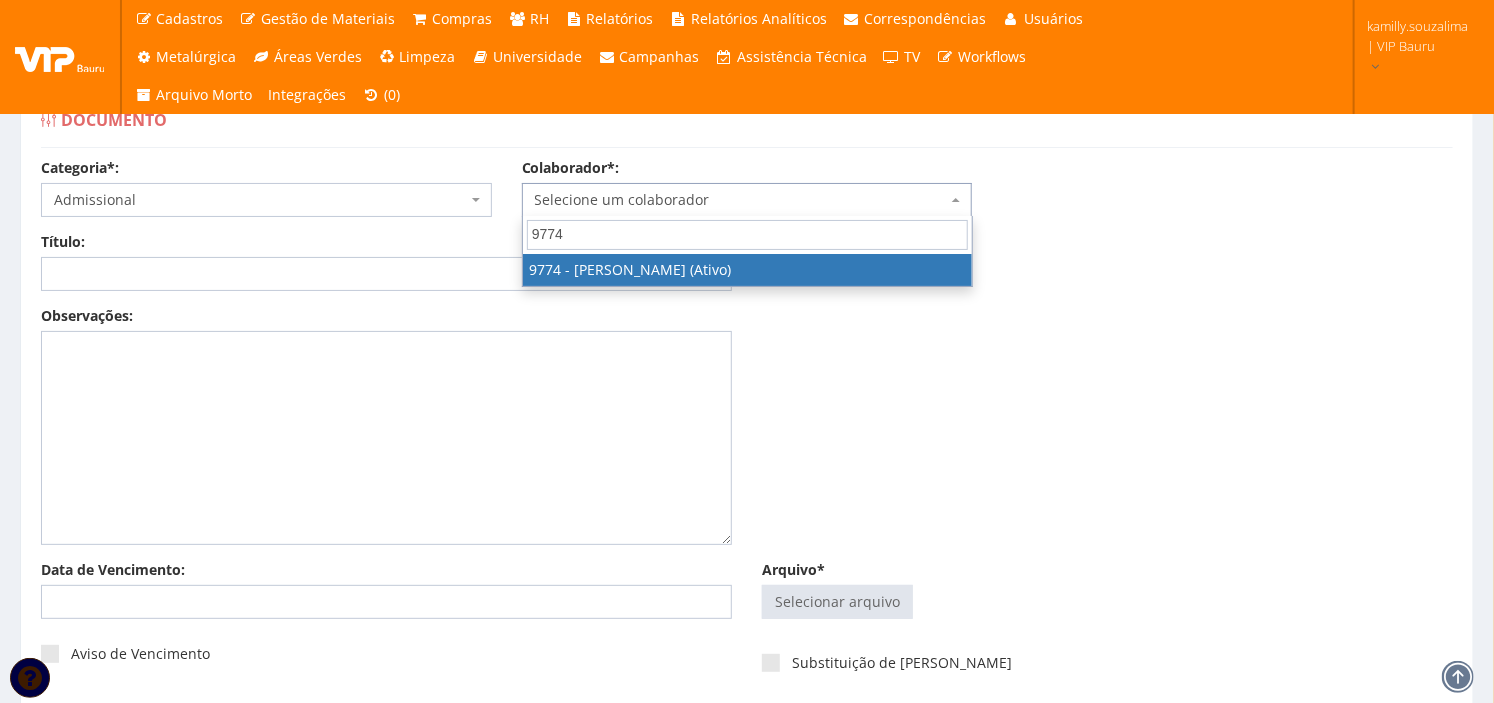 type on "9774" 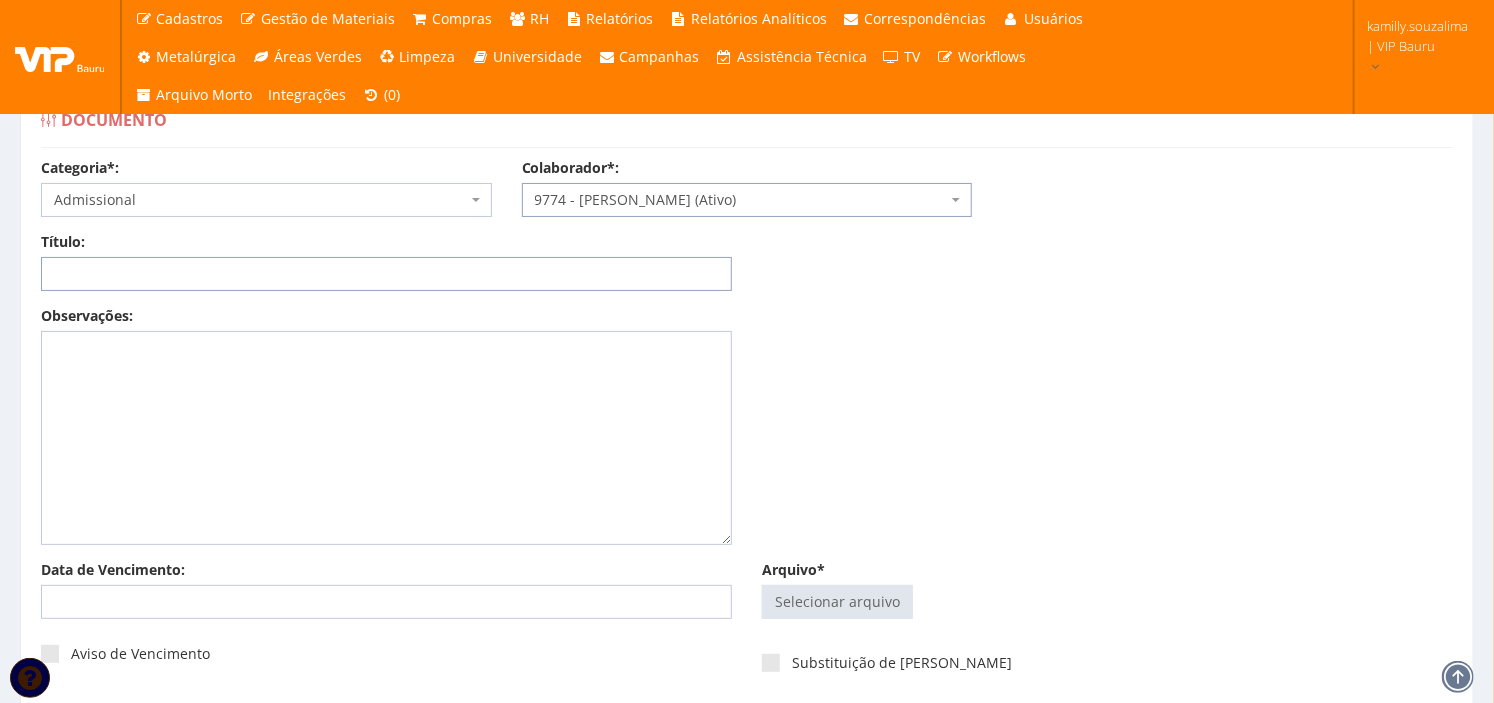 click on "Título:" at bounding box center [386, 274] 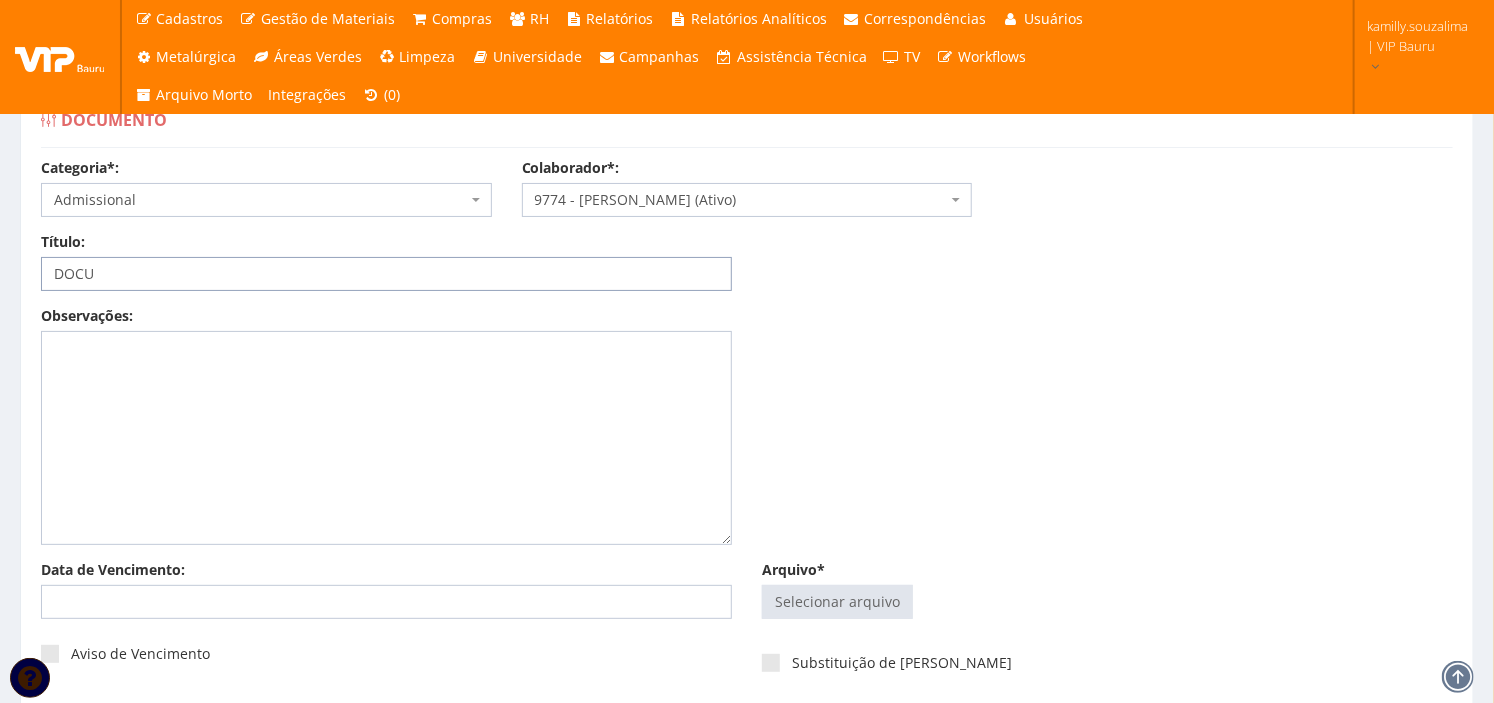 type on "DOCUMENTOS PESSOAIS" 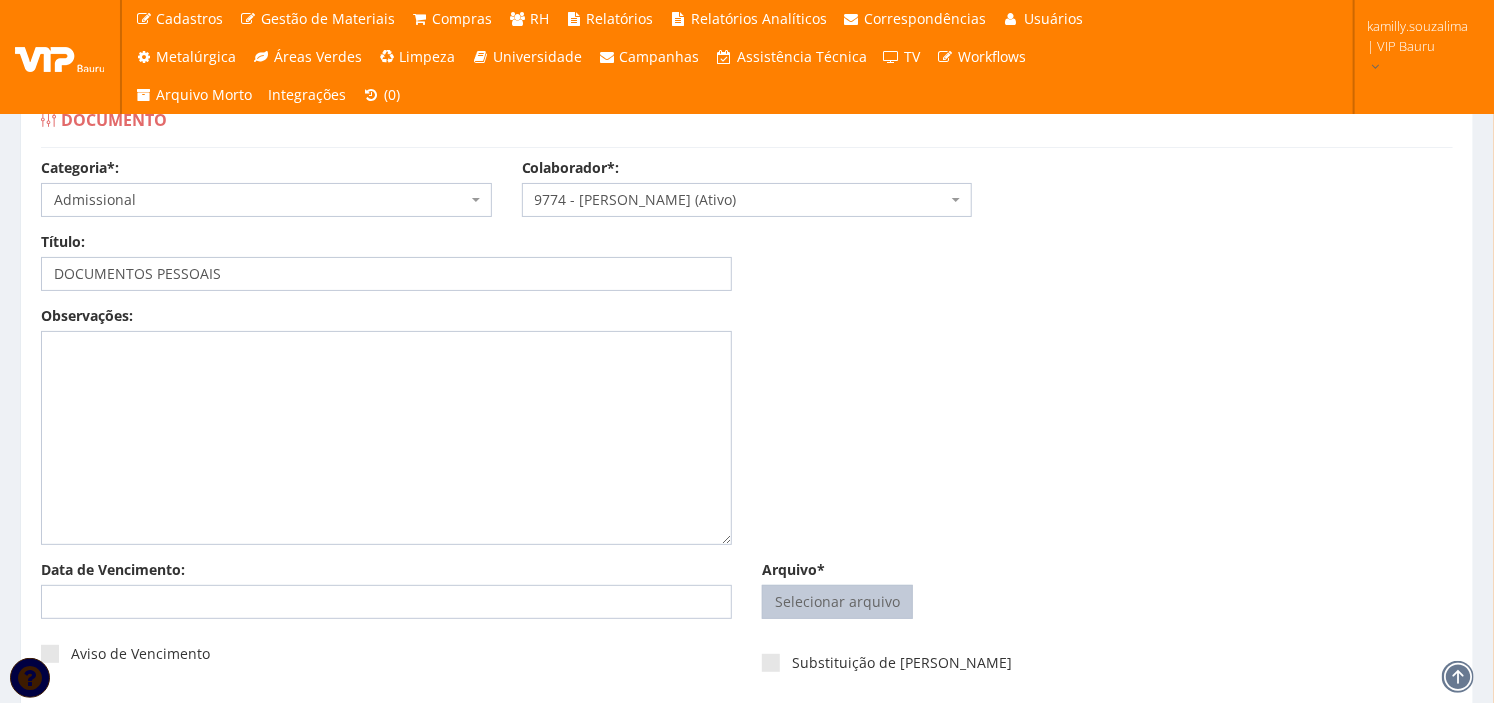 click on "Arquivo*" at bounding box center (837, 602) 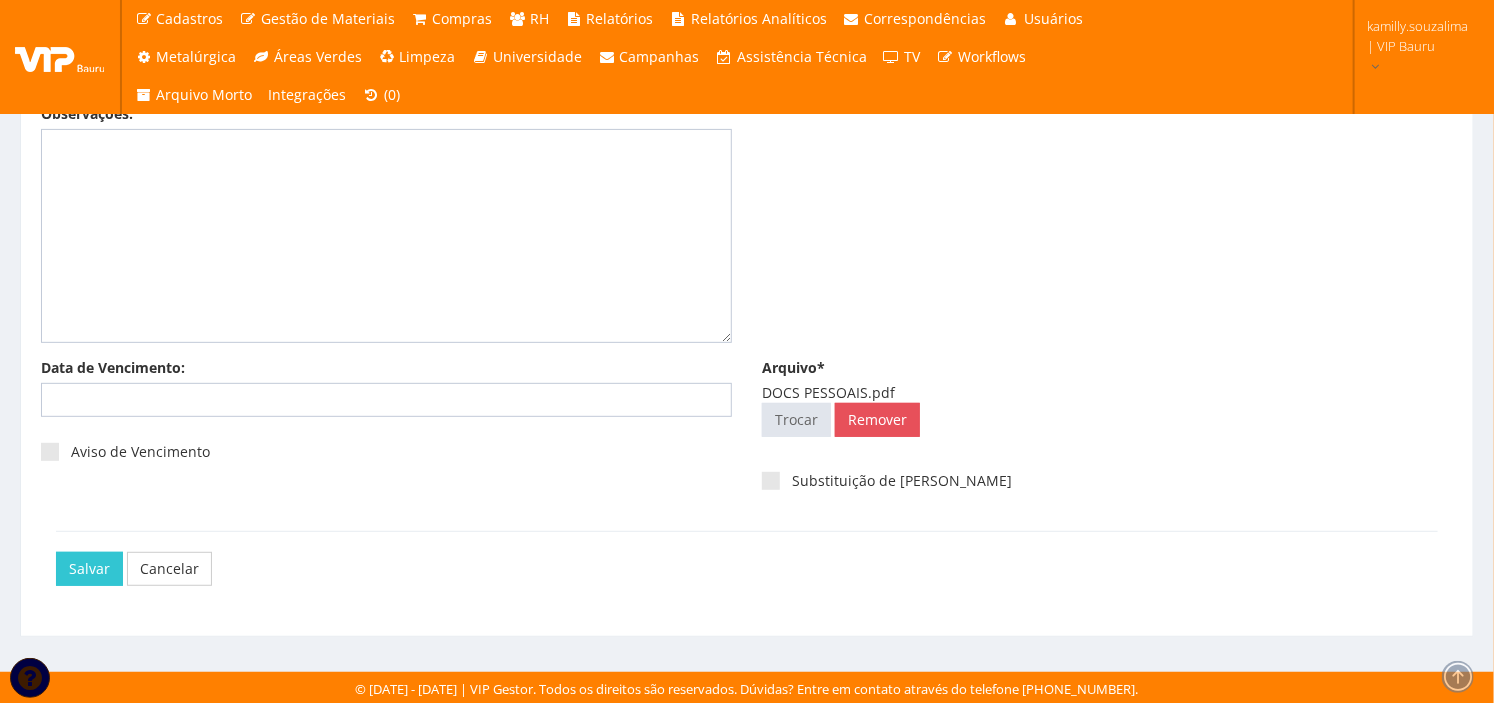 scroll, scrollTop: 204, scrollLeft: 0, axis: vertical 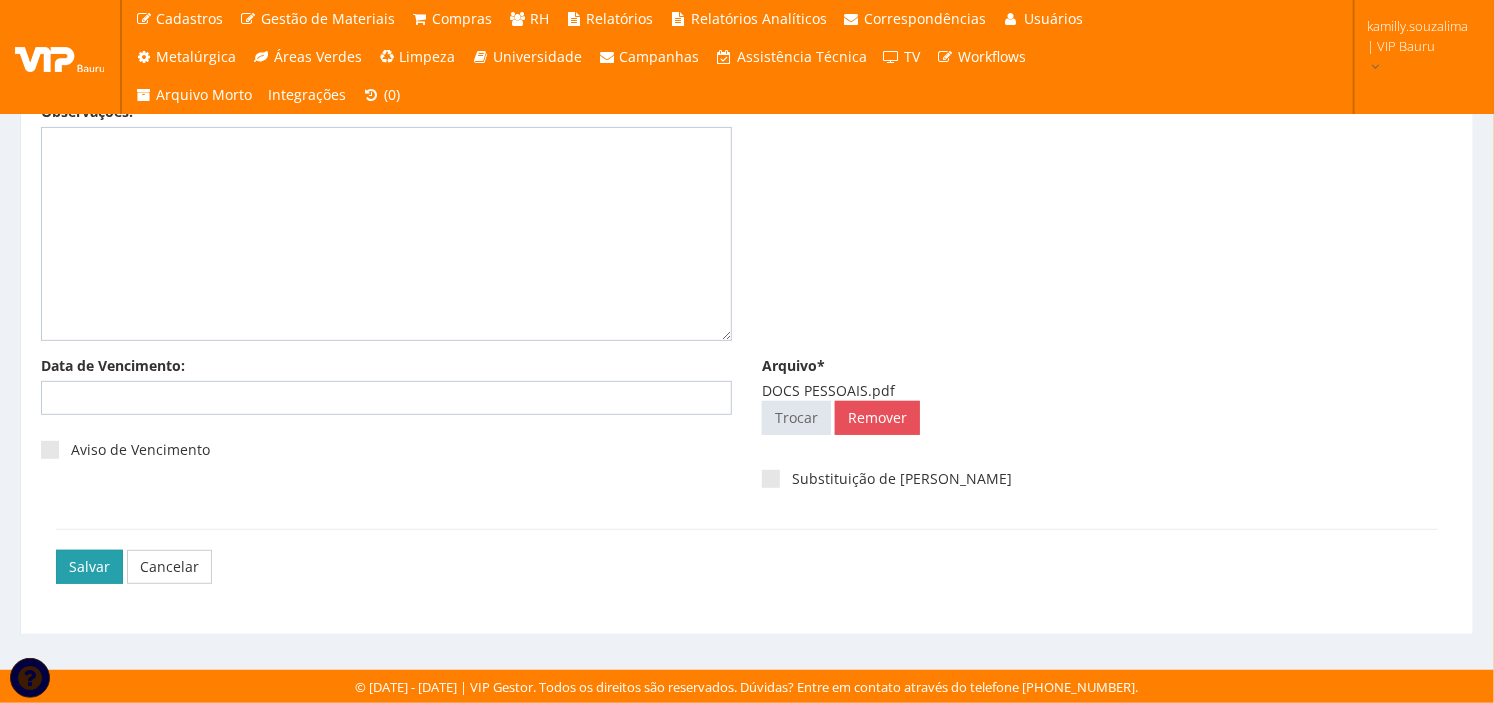 click on "Salvar" at bounding box center (89, 567) 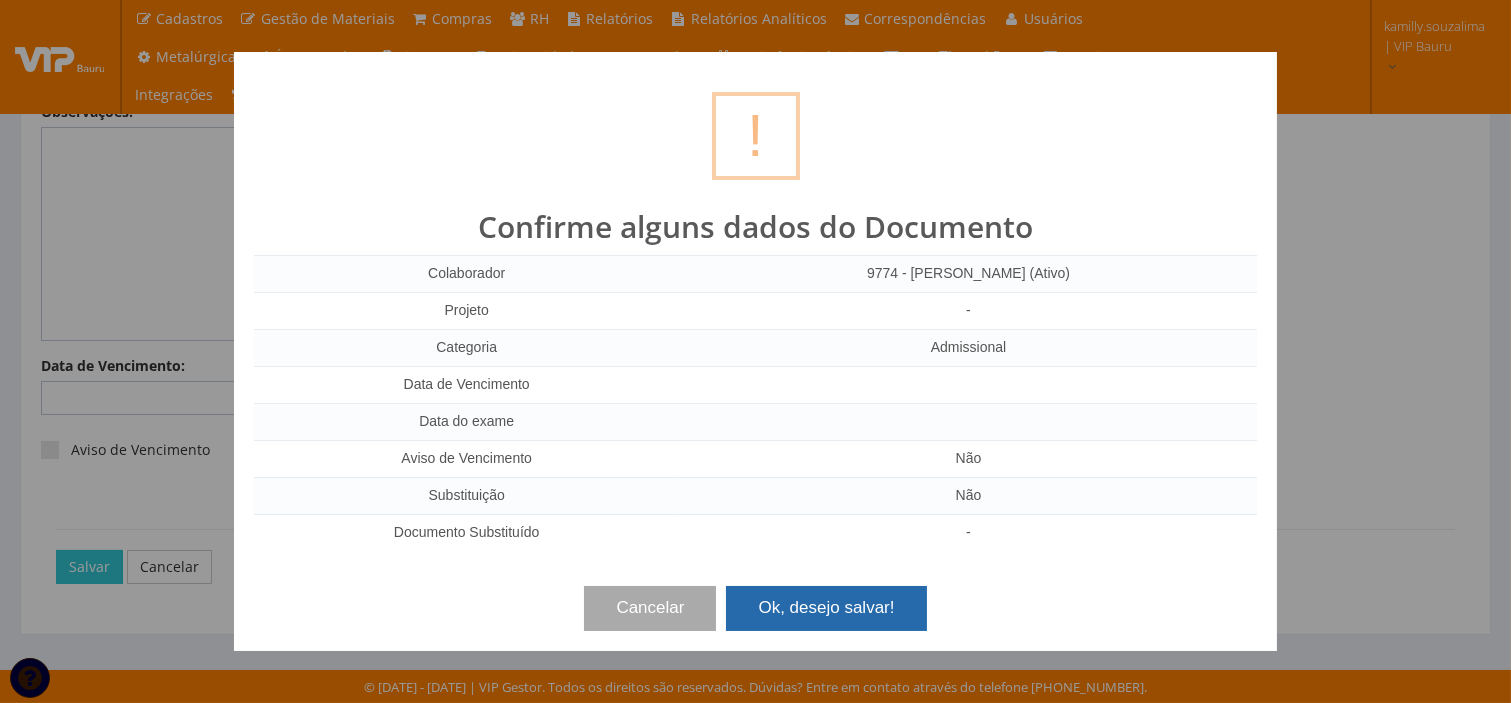 click on "Ok, desejo salvar!" at bounding box center [826, 608] 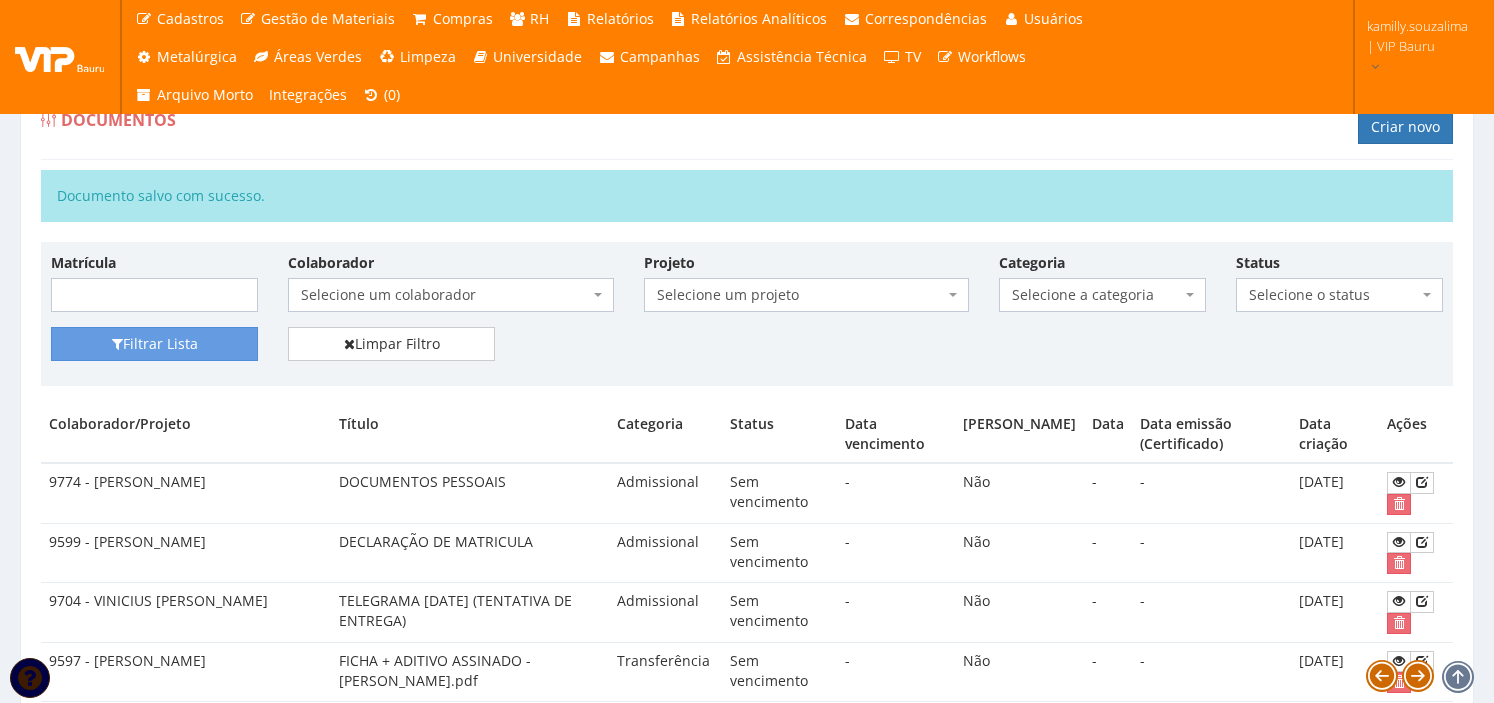 scroll, scrollTop: 0, scrollLeft: 0, axis: both 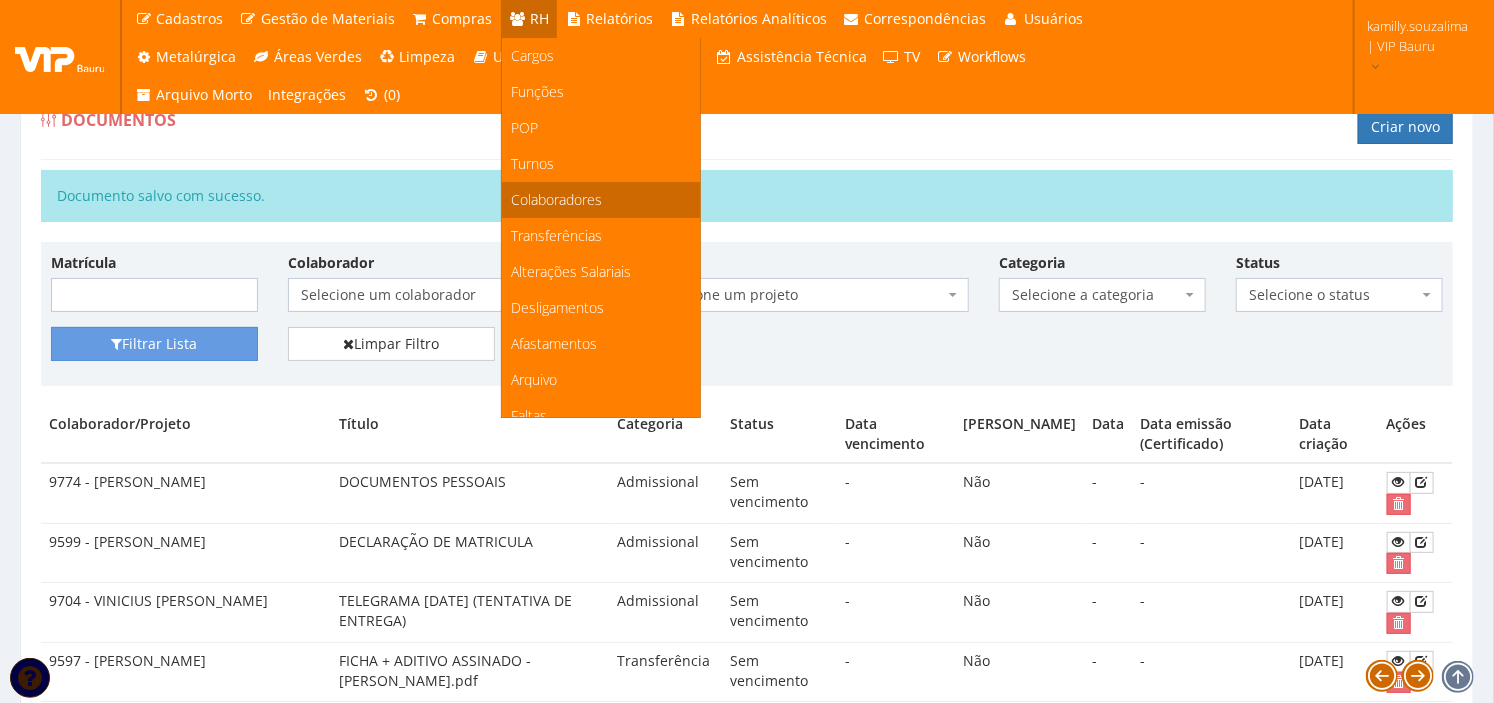 click on "Colaboradores" at bounding box center [557, 199] 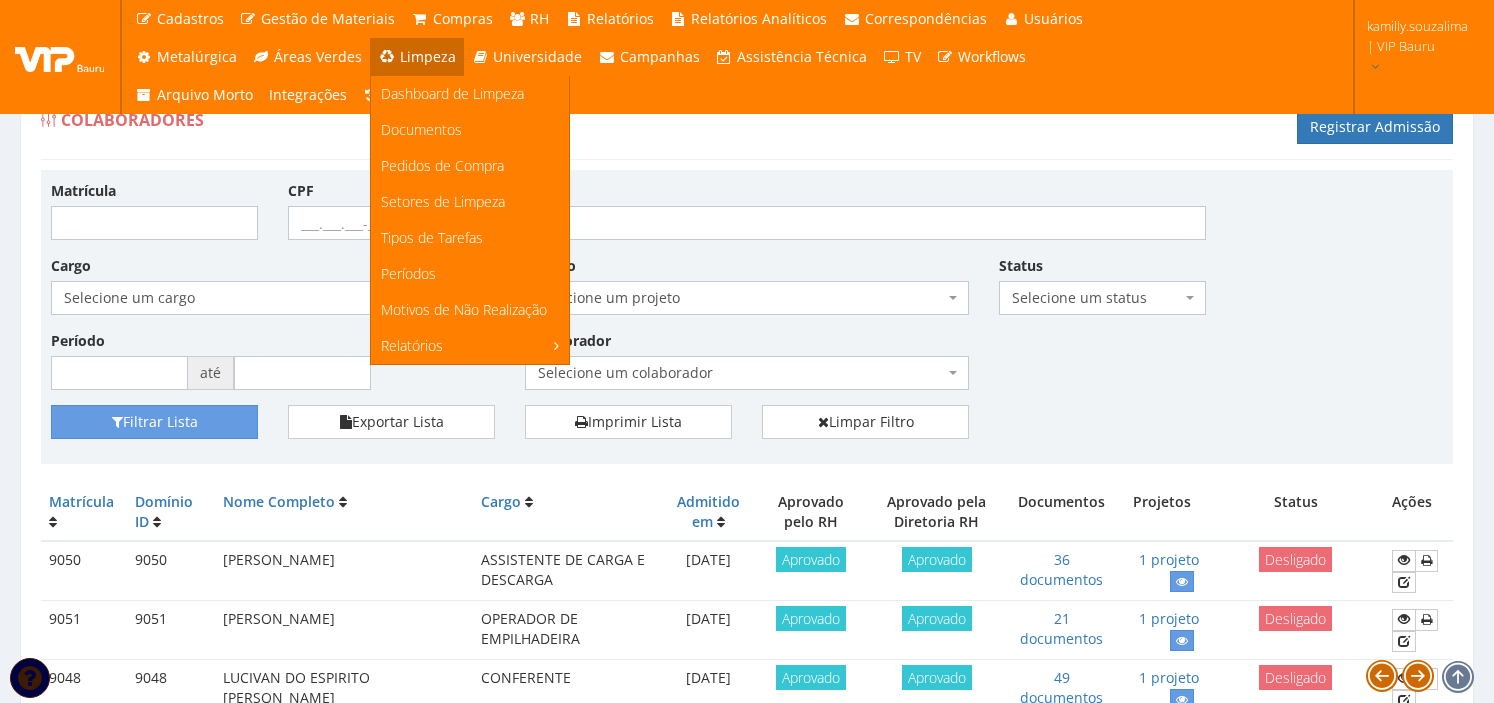 scroll, scrollTop: 0, scrollLeft: 0, axis: both 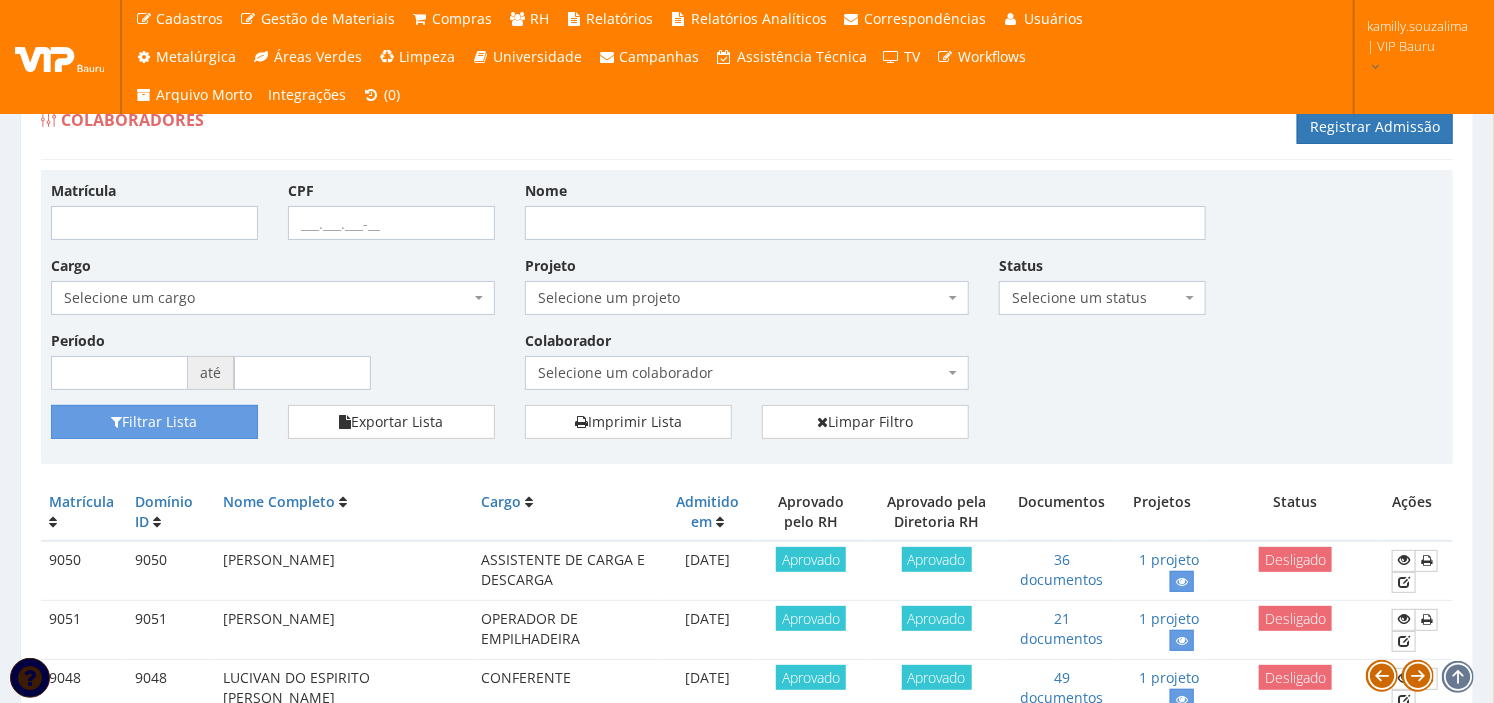 click on "Selecione um colaborador" at bounding box center [741, 373] 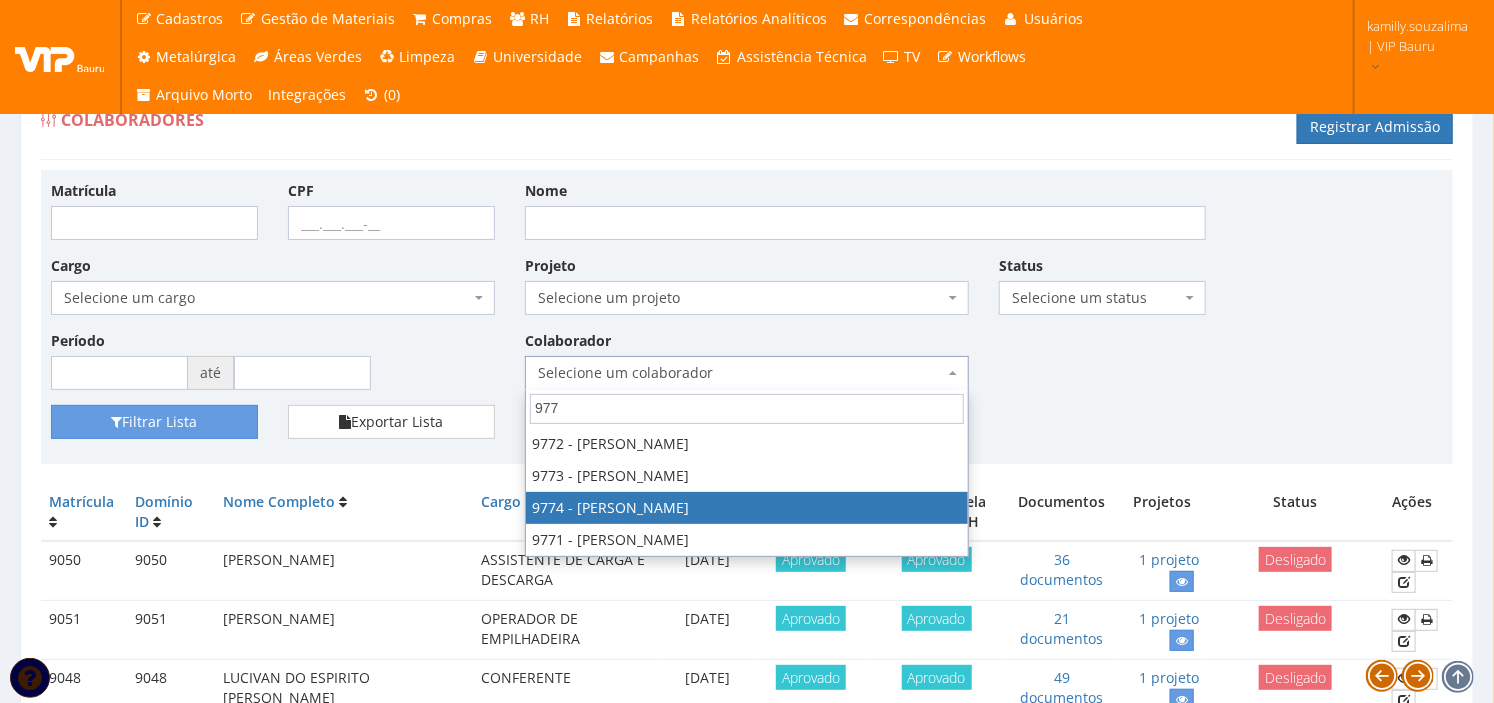type on "977" 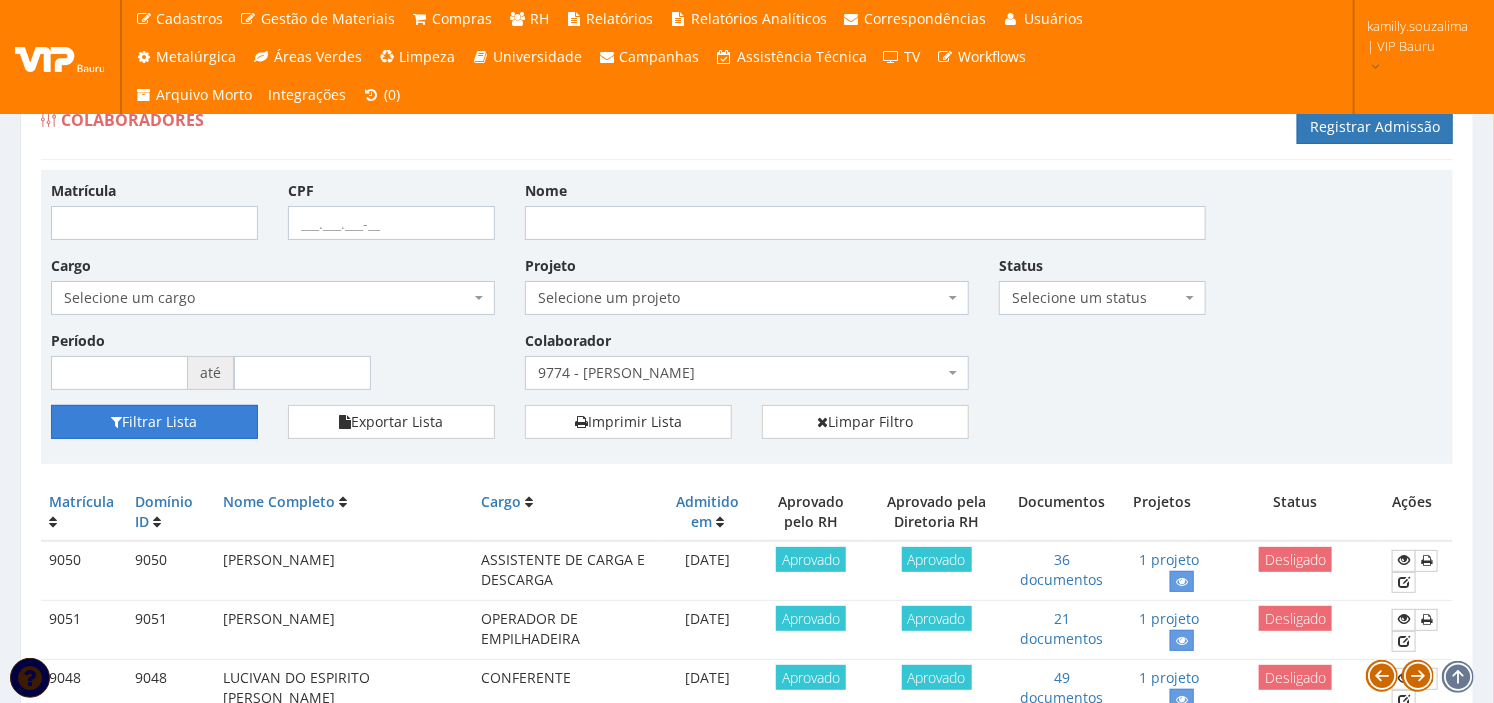 click on "Filtrar Lista" at bounding box center [154, 422] 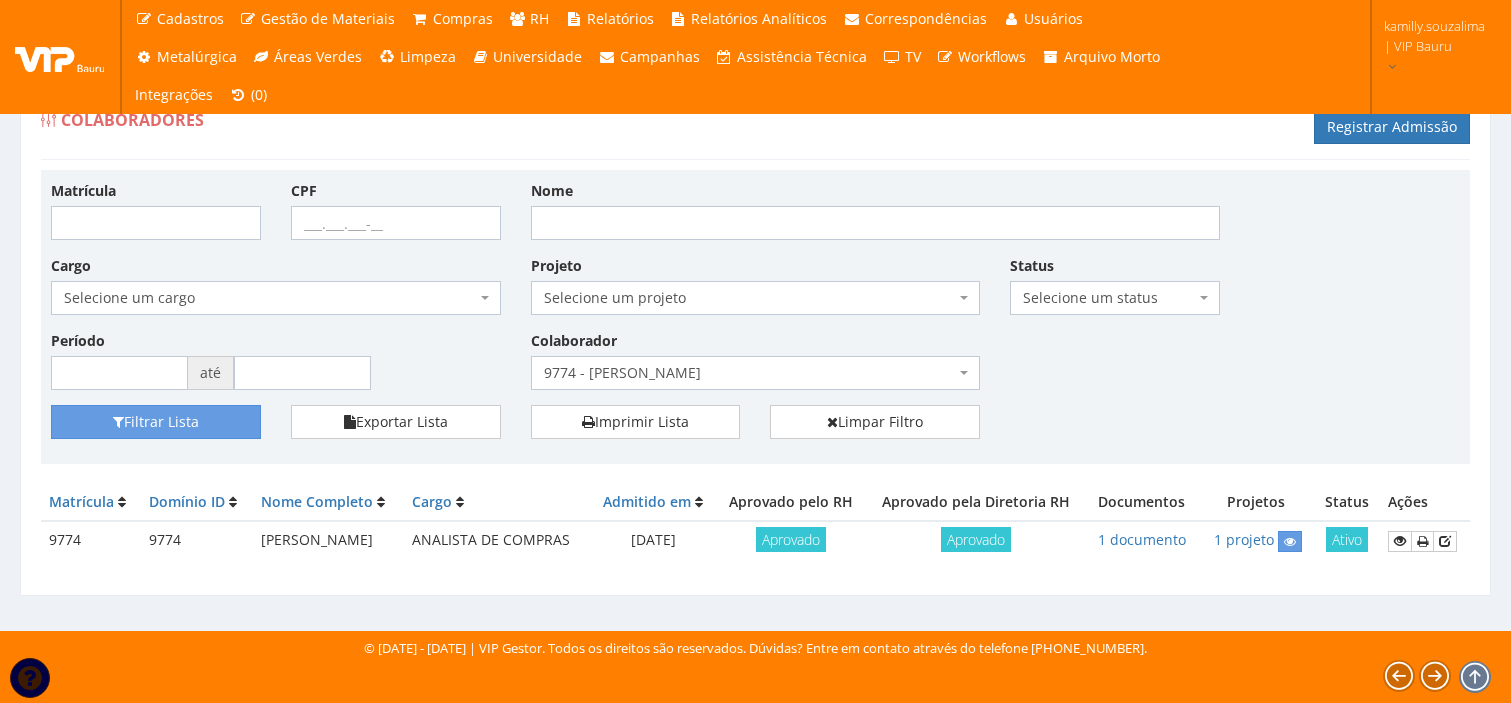 scroll, scrollTop: 0, scrollLeft: 0, axis: both 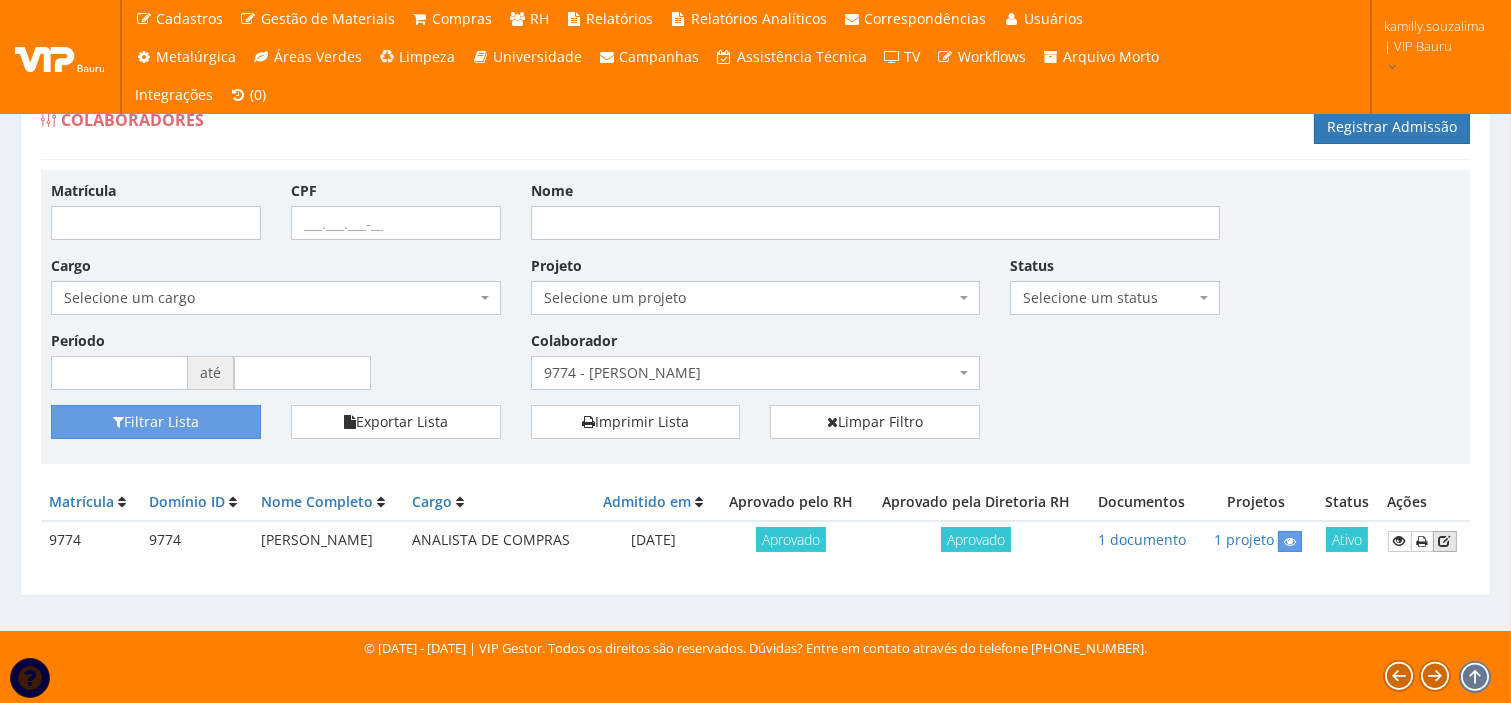 click at bounding box center [1445, 541] 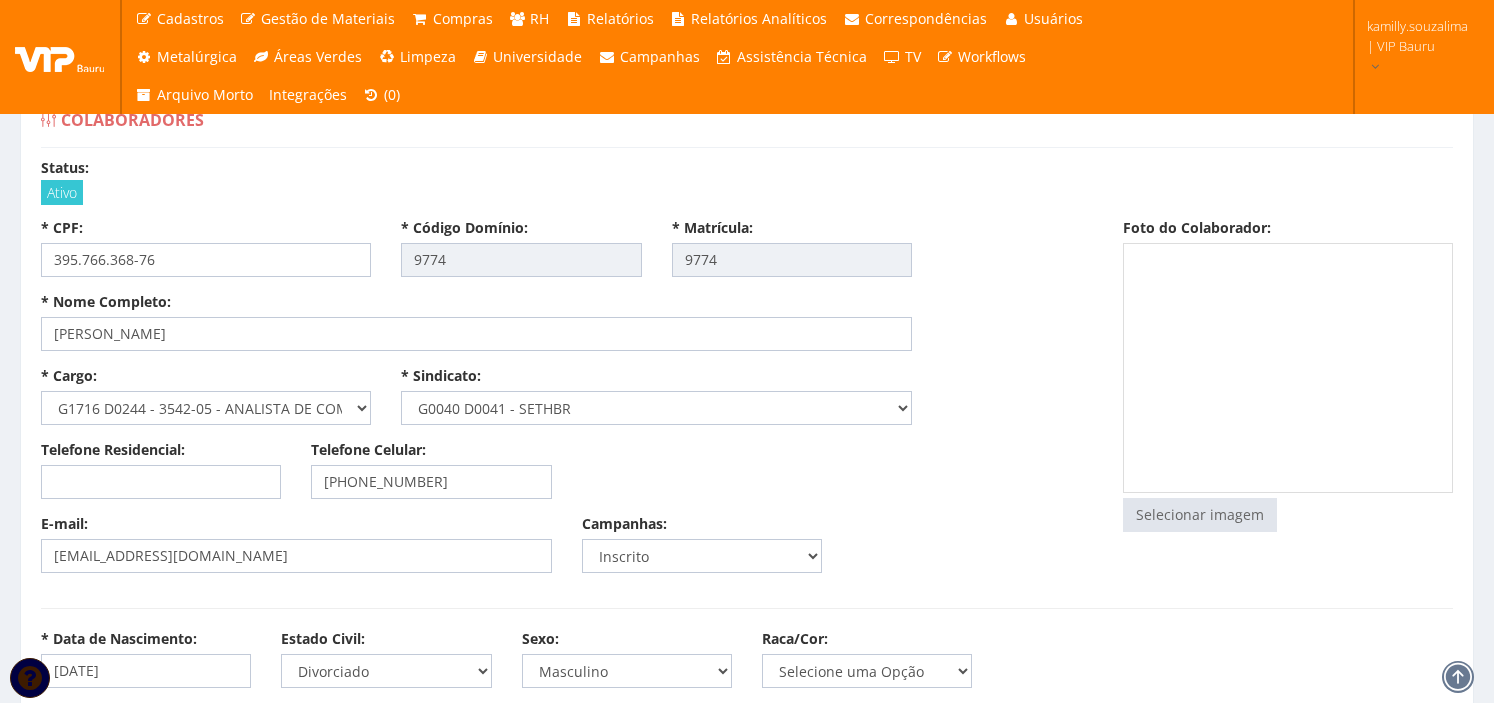 select 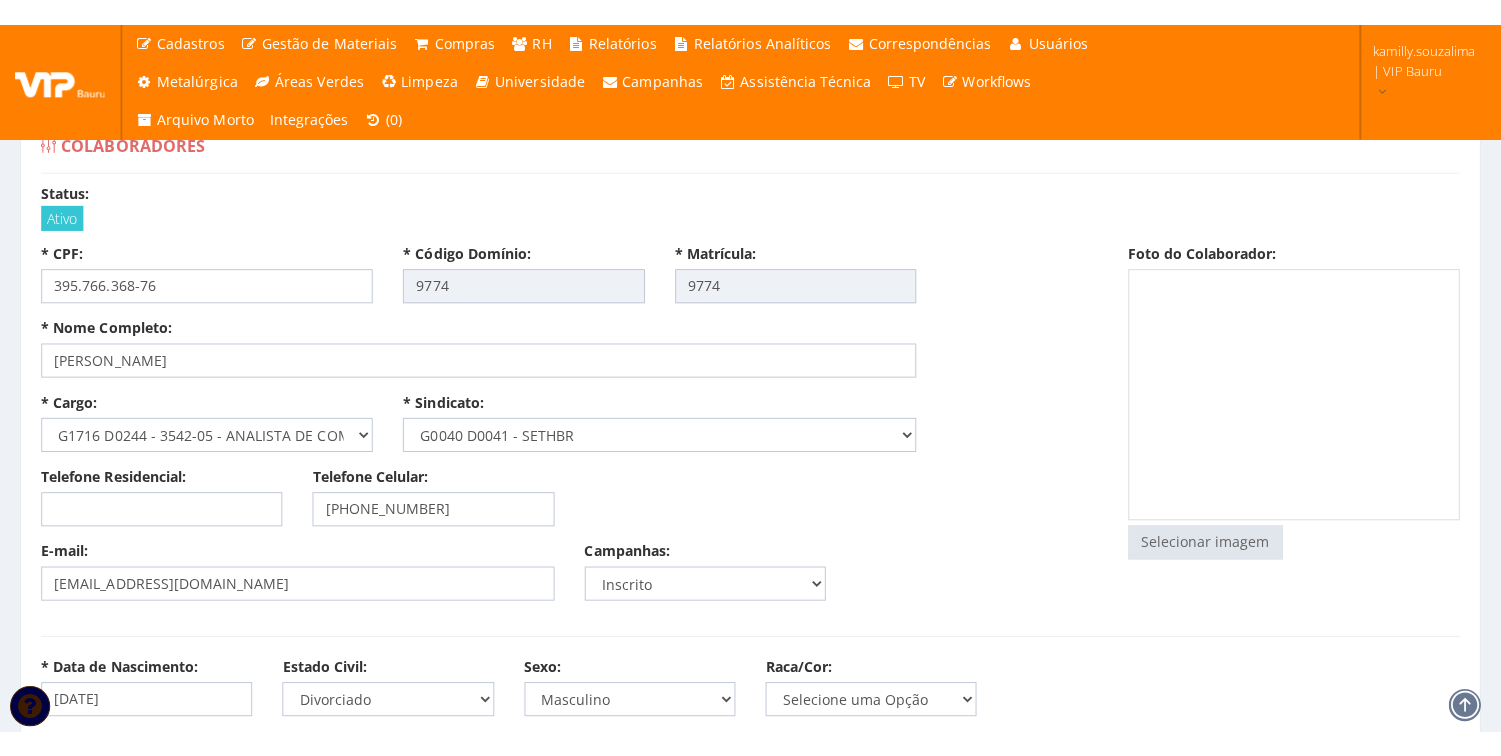 scroll, scrollTop: 0, scrollLeft: 0, axis: both 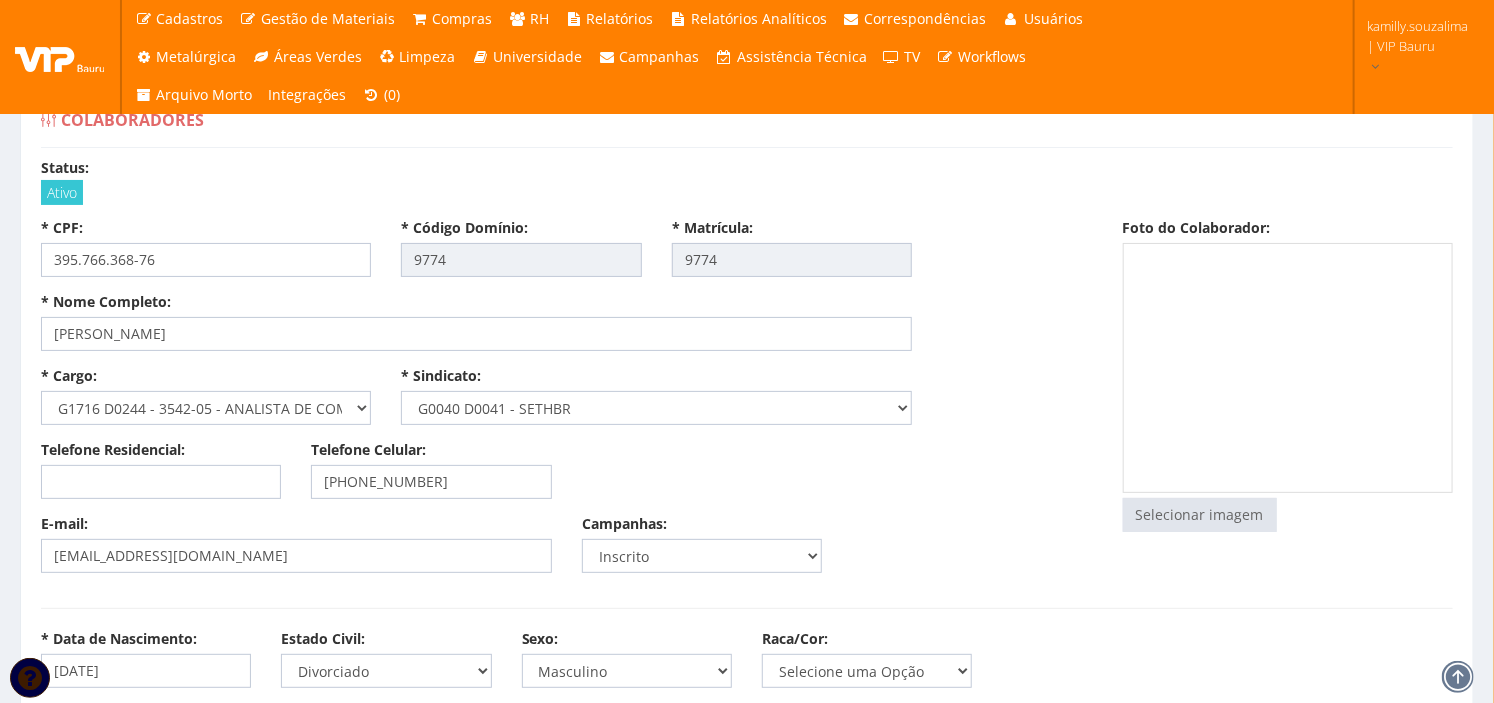 type on "2.800,00" 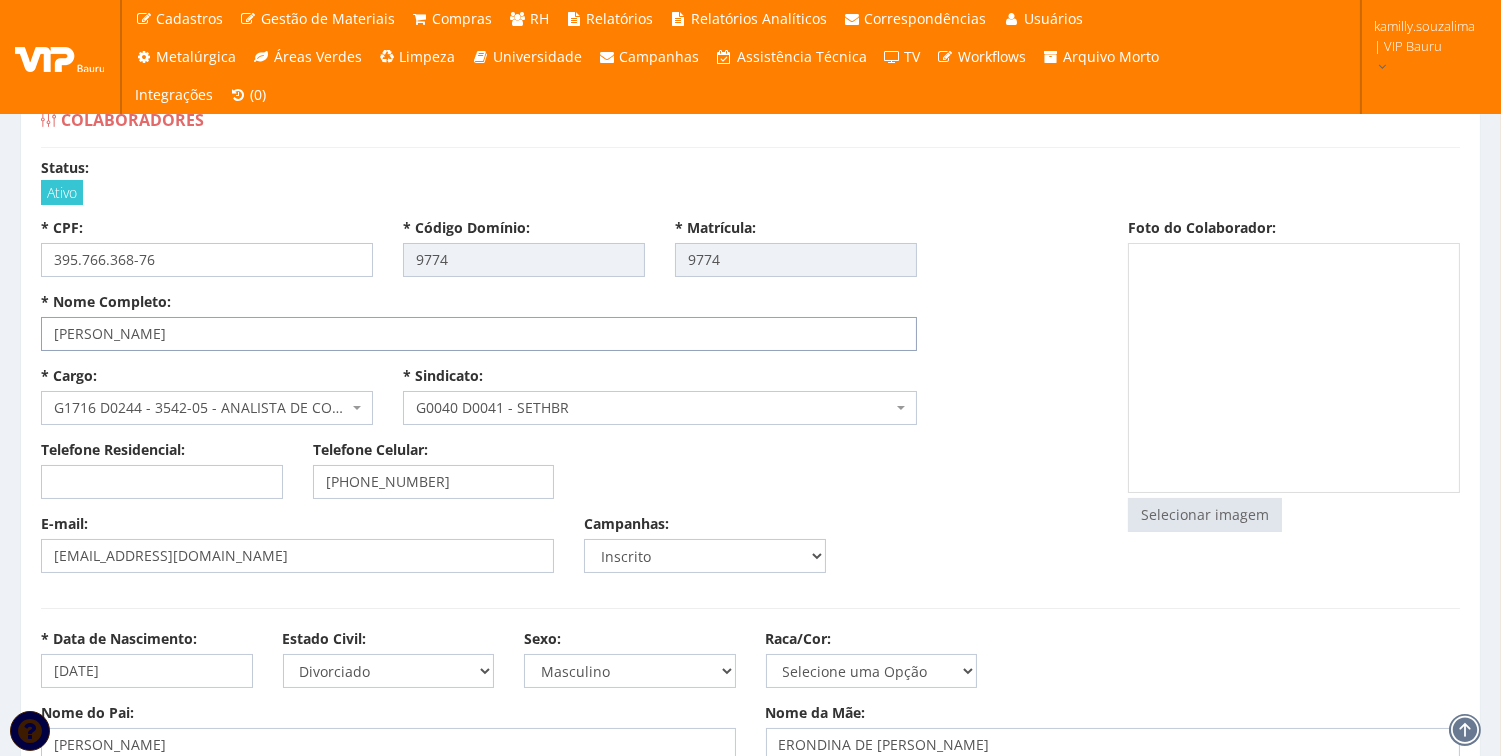 drag, startPoint x: 345, startPoint y: 344, endPoint x: 25, endPoint y: 376, distance: 321.596 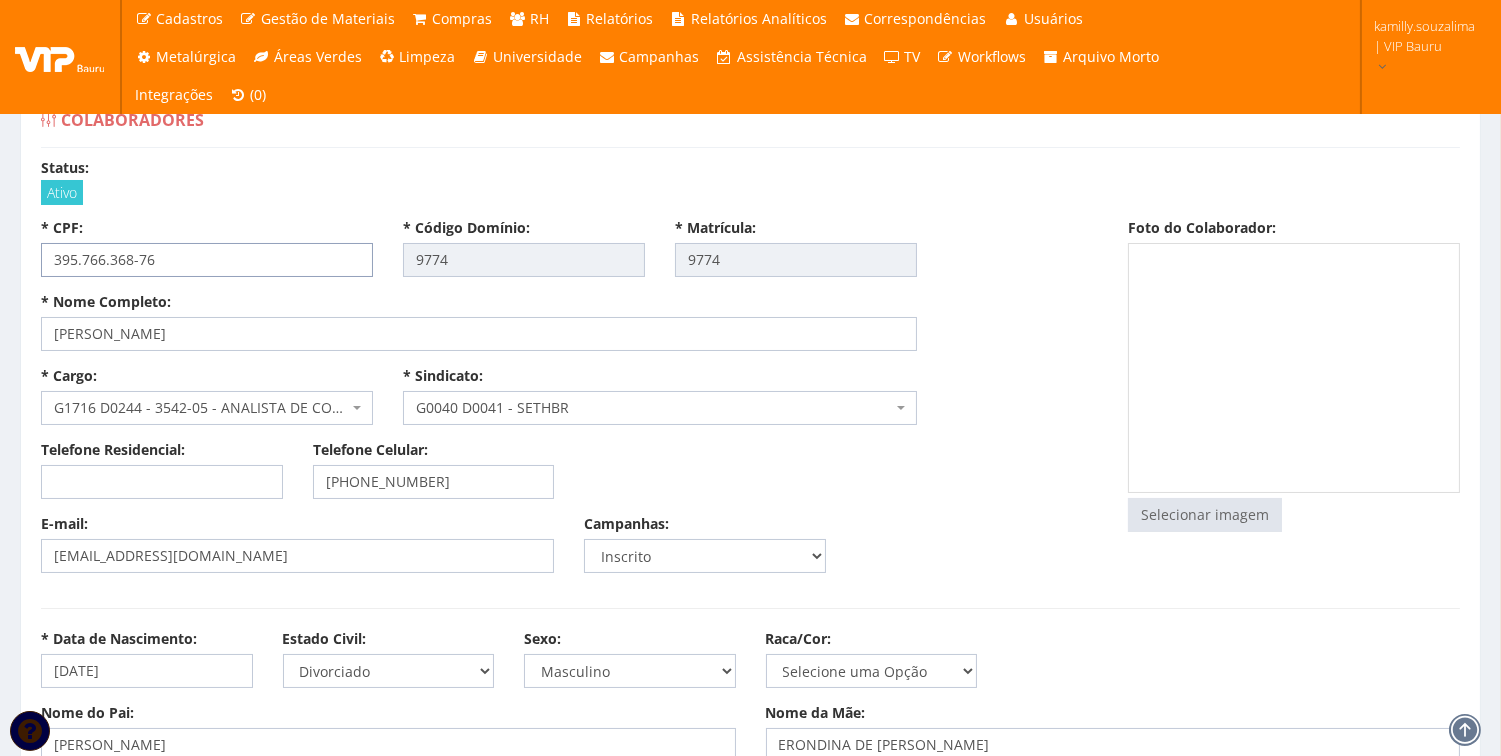 drag, startPoint x: 192, startPoint y: 260, endPoint x: 0, endPoint y: 290, distance: 194.32962 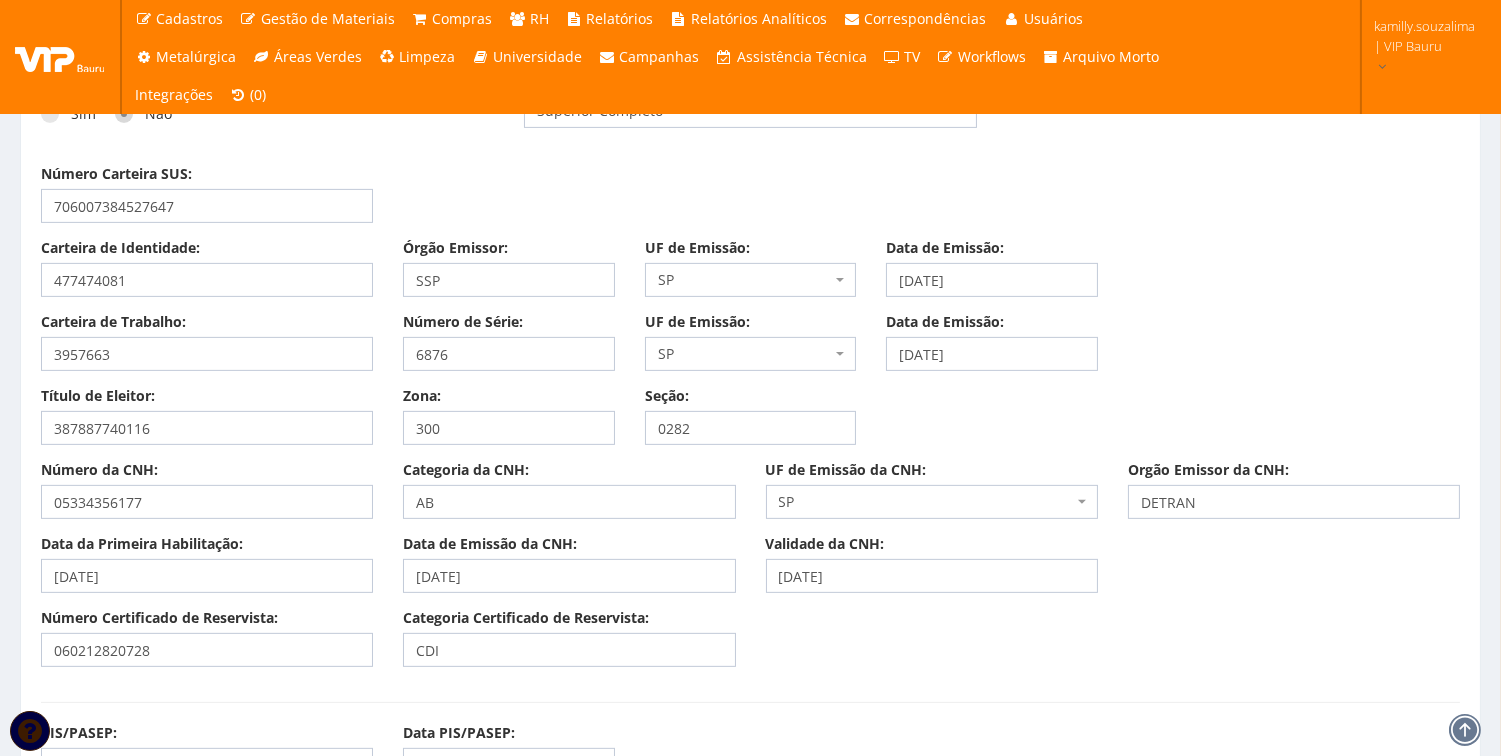 scroll, scrollTop: 1666, scrollLeft: 0, axis: vertical 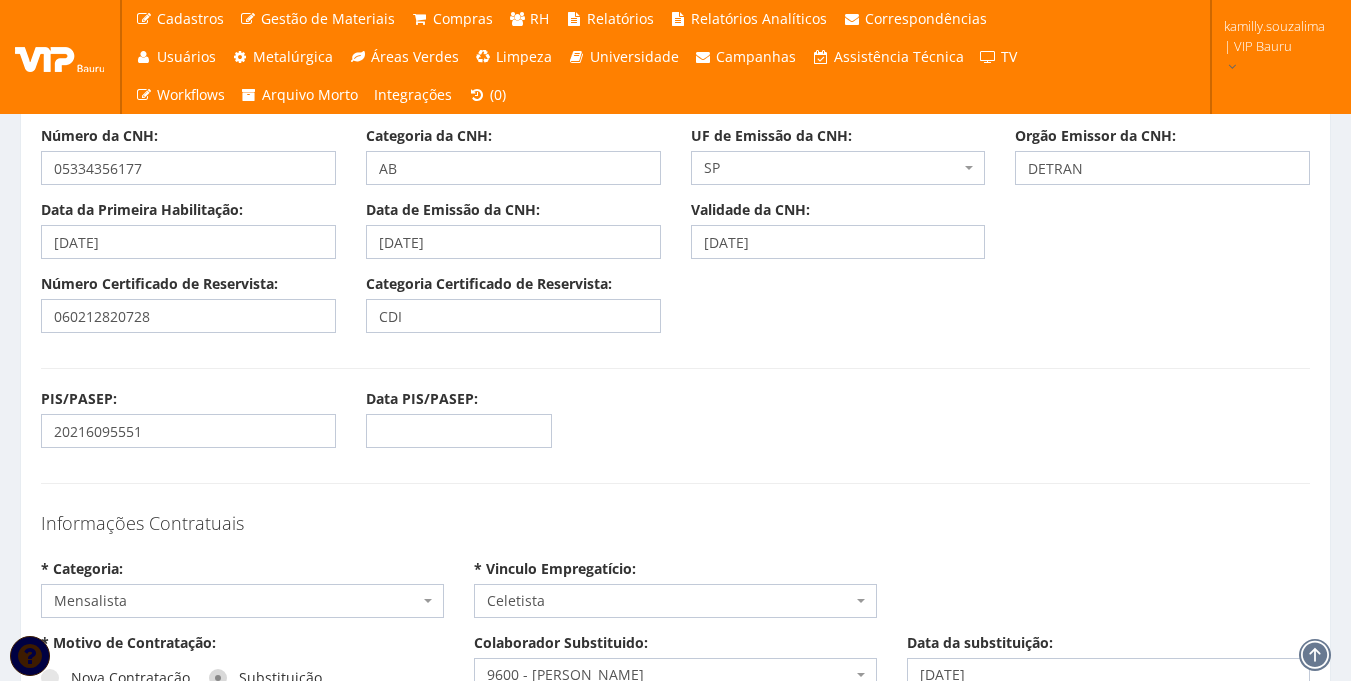 drag, startPoint x: 1287, startPoint y: 4, endPoint x: 533, endPoint y: 502, distance: 903.615 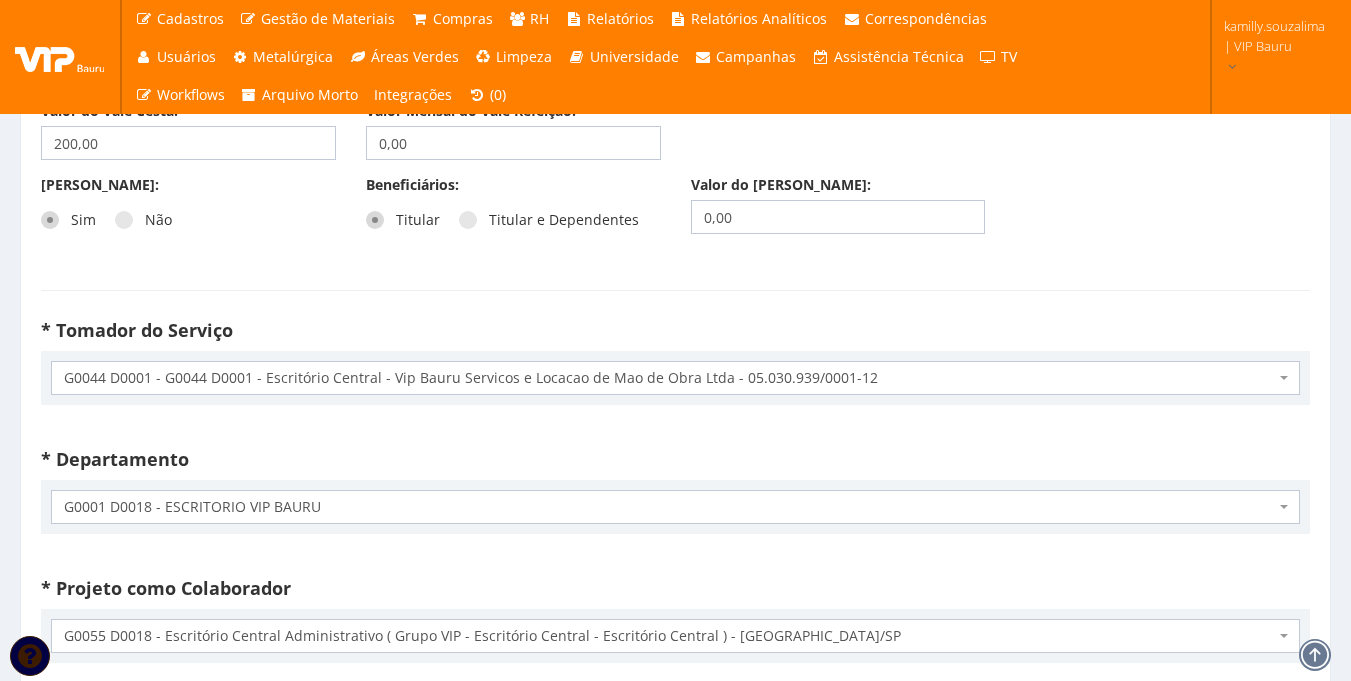 scroll, scrollTop: 1867, scrollLeft: 0, axis: vertical 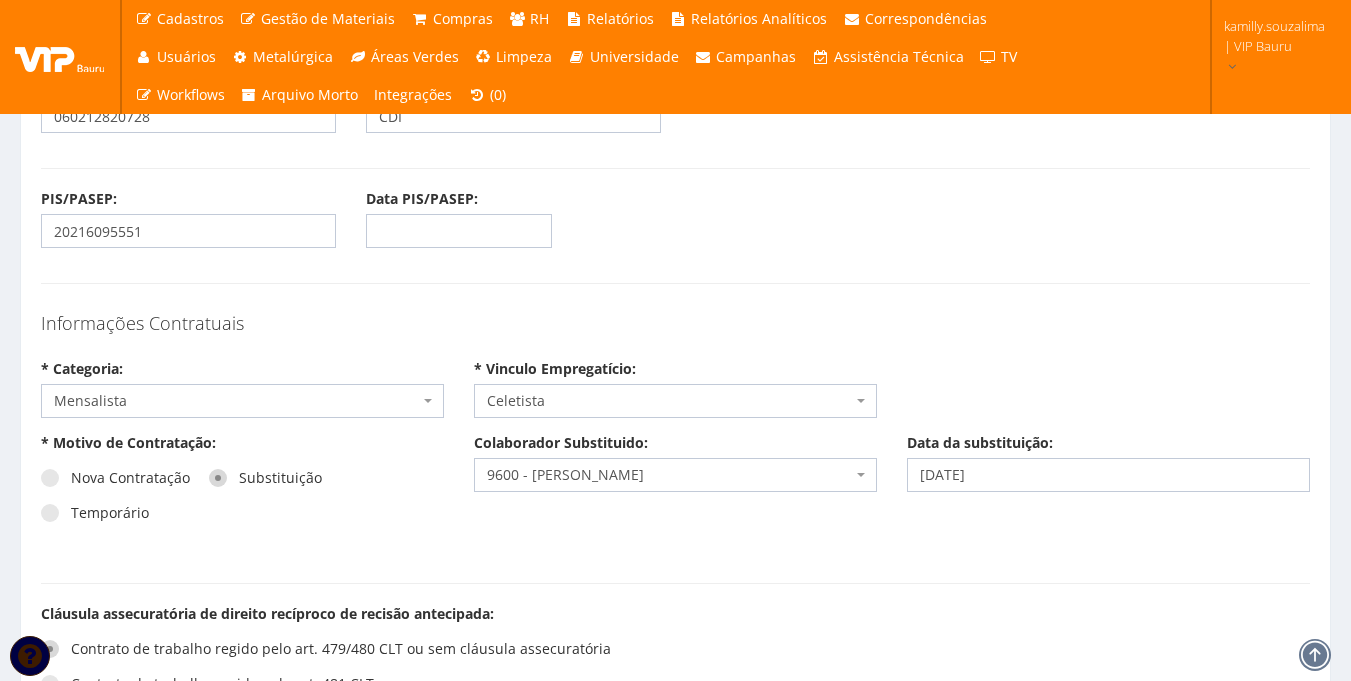 click on "Status:
Ativo
* CPF:
395.766.368-76
* Código Domínio:
9774
* Matrícula:
9774
* Nome Completo:
[PERSON_NAME]
* Cargo:
Selecione um cargo
G0020 D0006 - 4110-05 - AUXILIAR ADMINISTRATIVO
G0040 D0061 - 5143-20 - AUXILIAR DE LIMPEZA
G0080 D0010 - 4142-15 - CONFERENTE
G0081 D0011 - 4142-15 - CONFERENTE LIDER
AC" at bounding box center (675, 3854) 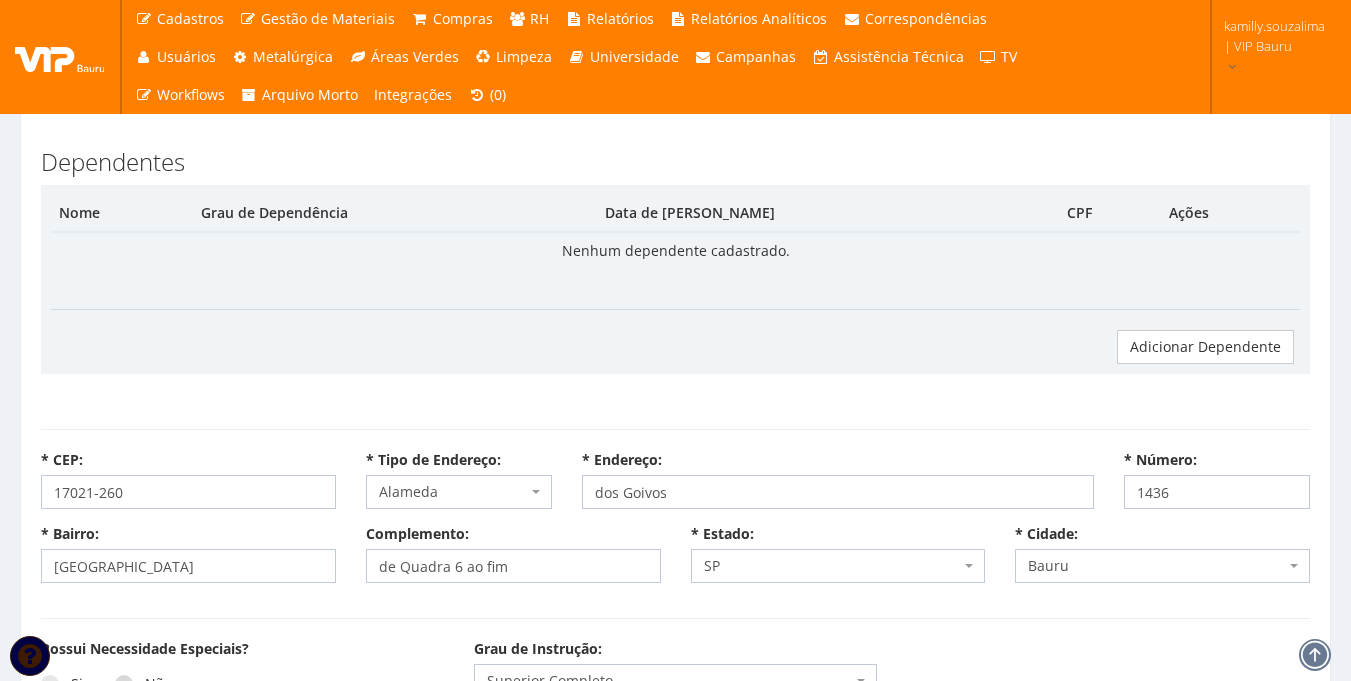 scroll, scrollTop: 1167, scrollLeft: 0, axis: vertical 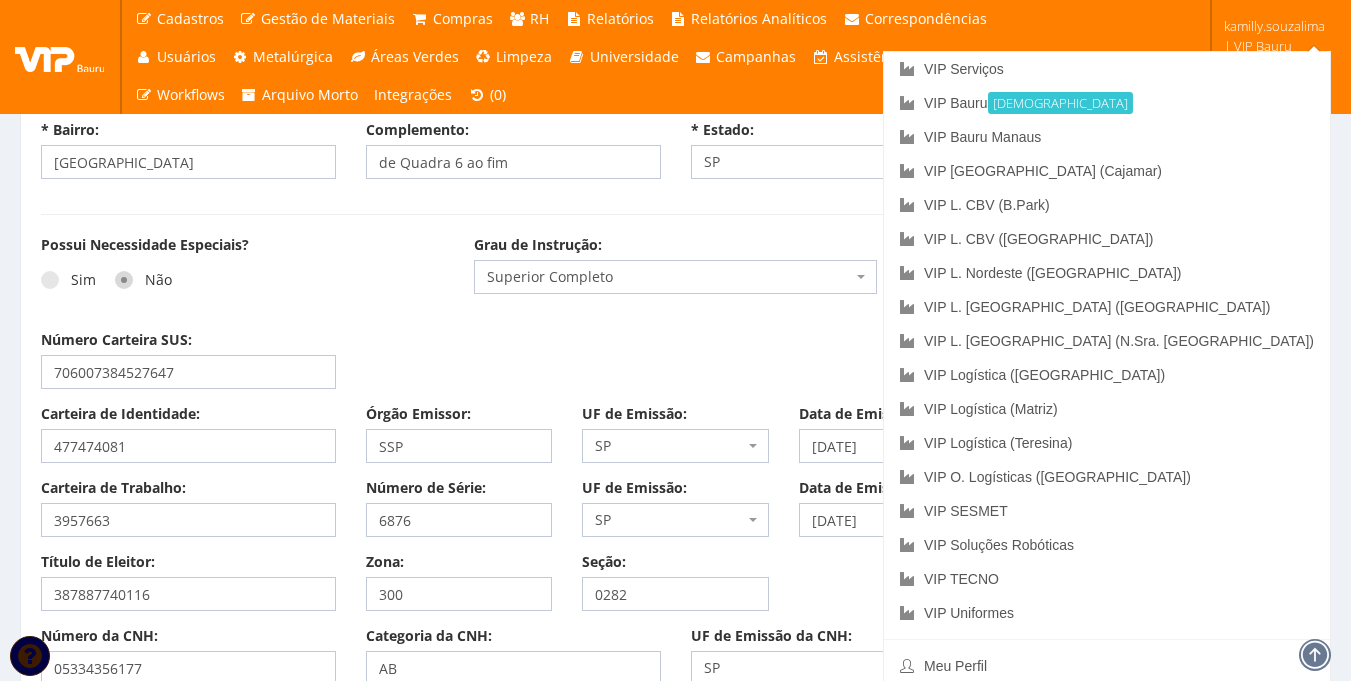 click on "Número Carteira SUS:
706007384527647" at bounding box center [675, 367] 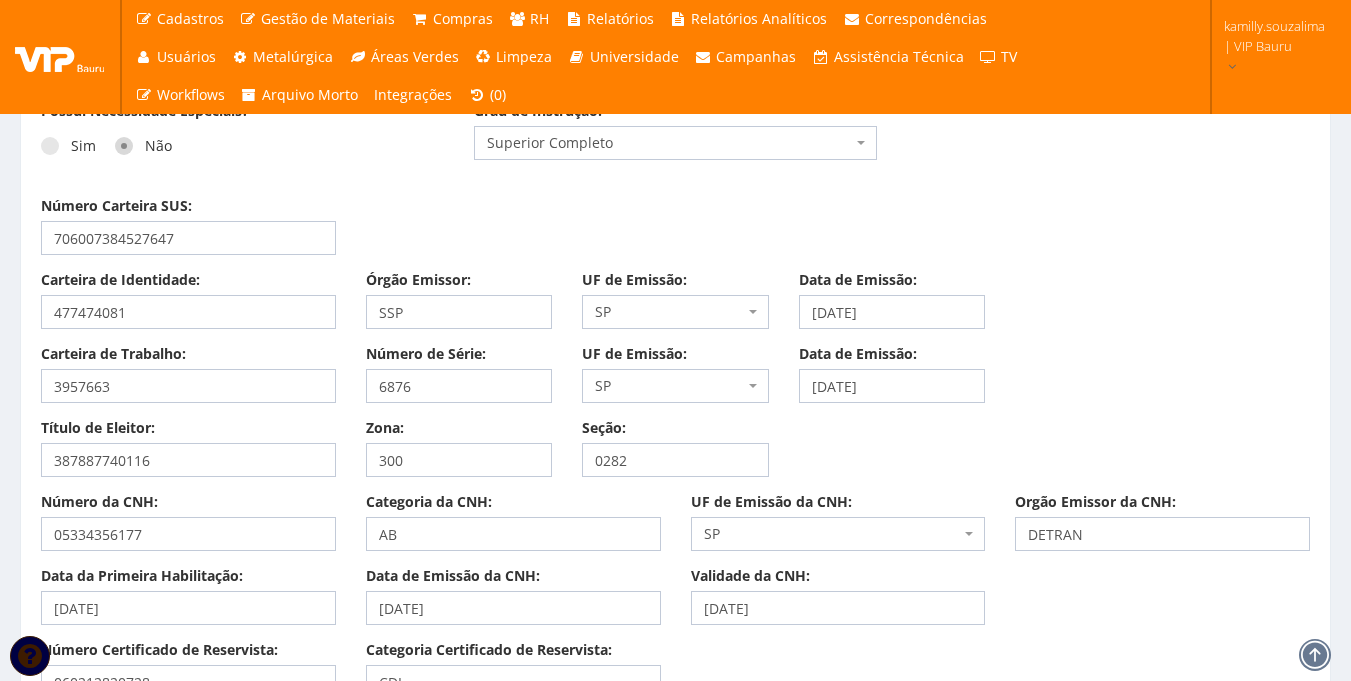 scroll, scrollTop: 1267, scrollLeft: 0, axis: vertical 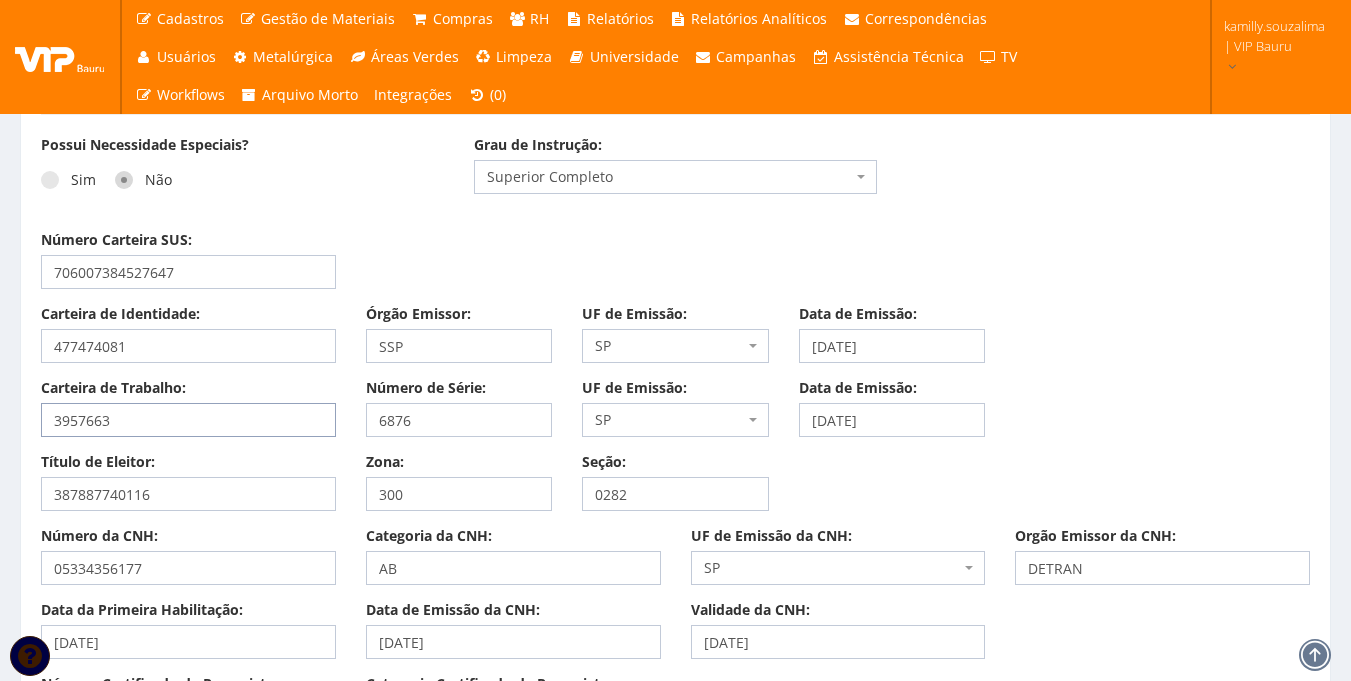 drag, startPoint x: 67, startPoint y: 427, endPoint x: 7, endPoint y: 432, distance: 60.207973 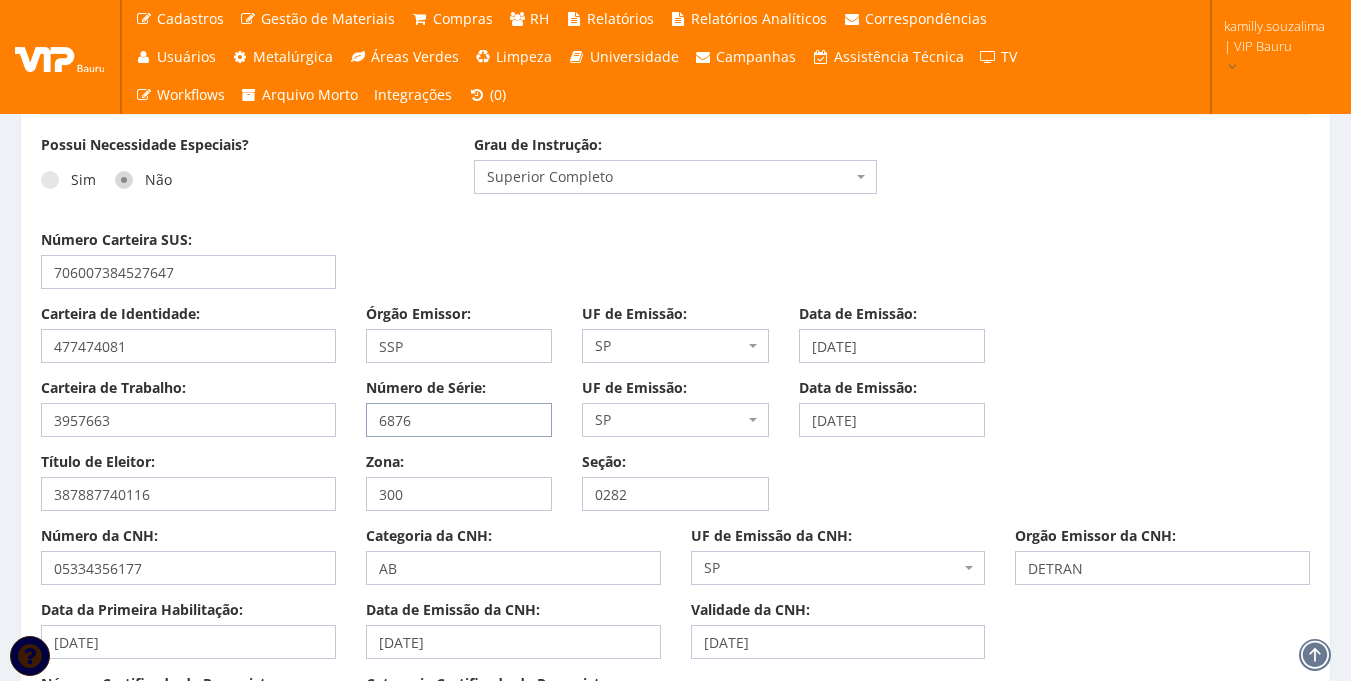 drag, startPoint x: 461, startPoint y: 426, endPoint x: 345, endPoint y: 440, distance: 116.841774 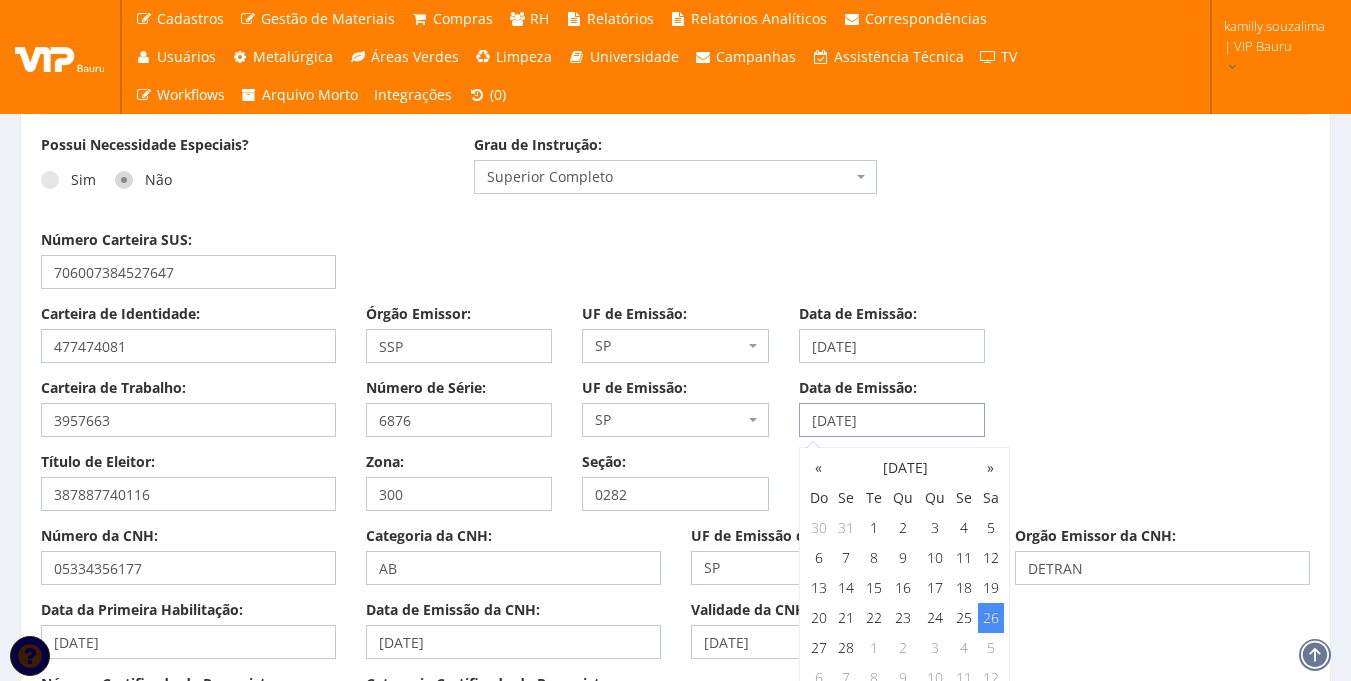 drag, startPoint x: 985, startPoint y: 413, endPoint x: 811, endPoint y: 431, distance: 174.92856 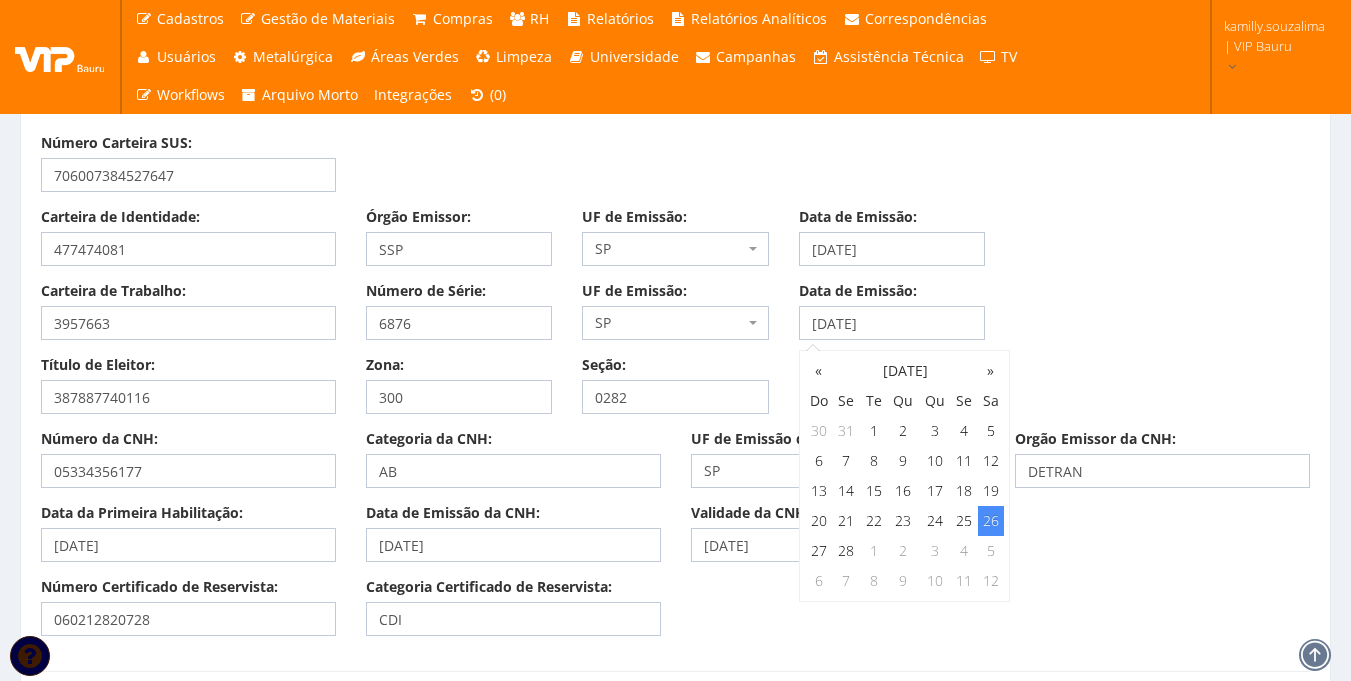 scroll, scrollTop: 1267, scrollLeft: 0, axis: vertical 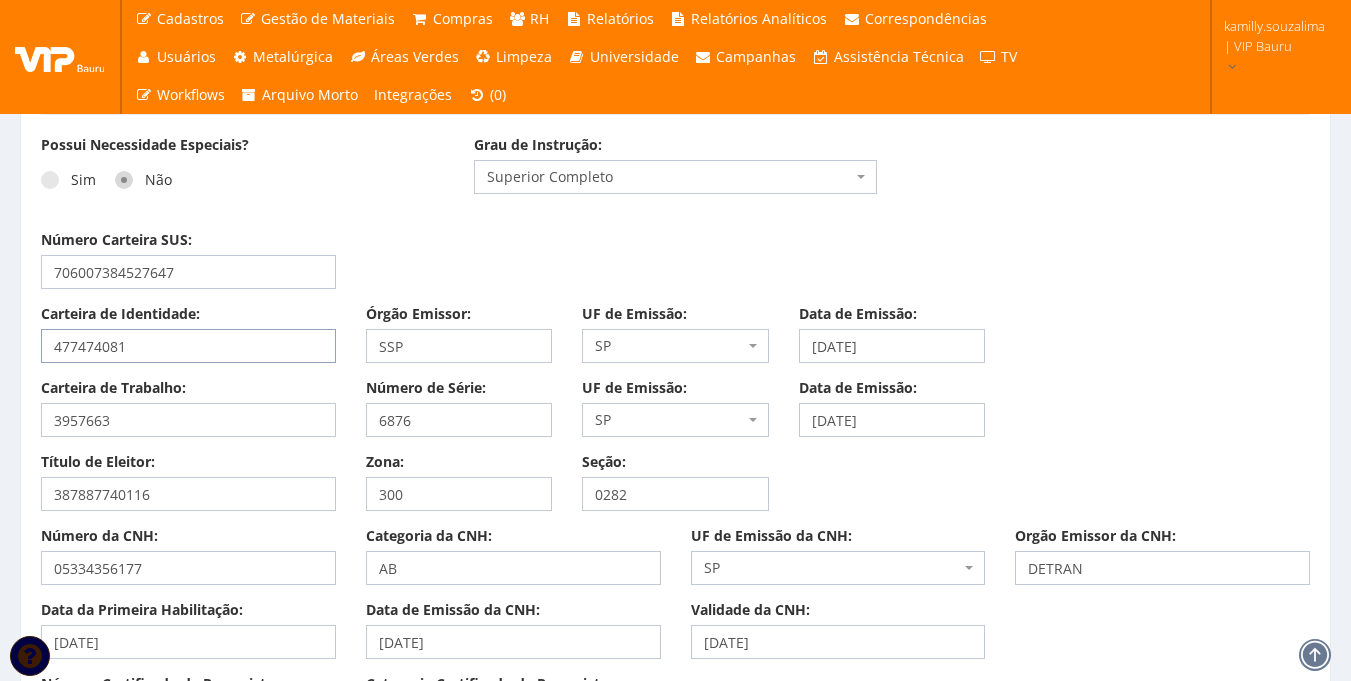 drag, startPoint x: 171, startPoint y: 333, endPoint x: 44, endPoint y: 338, distance: 127.09839 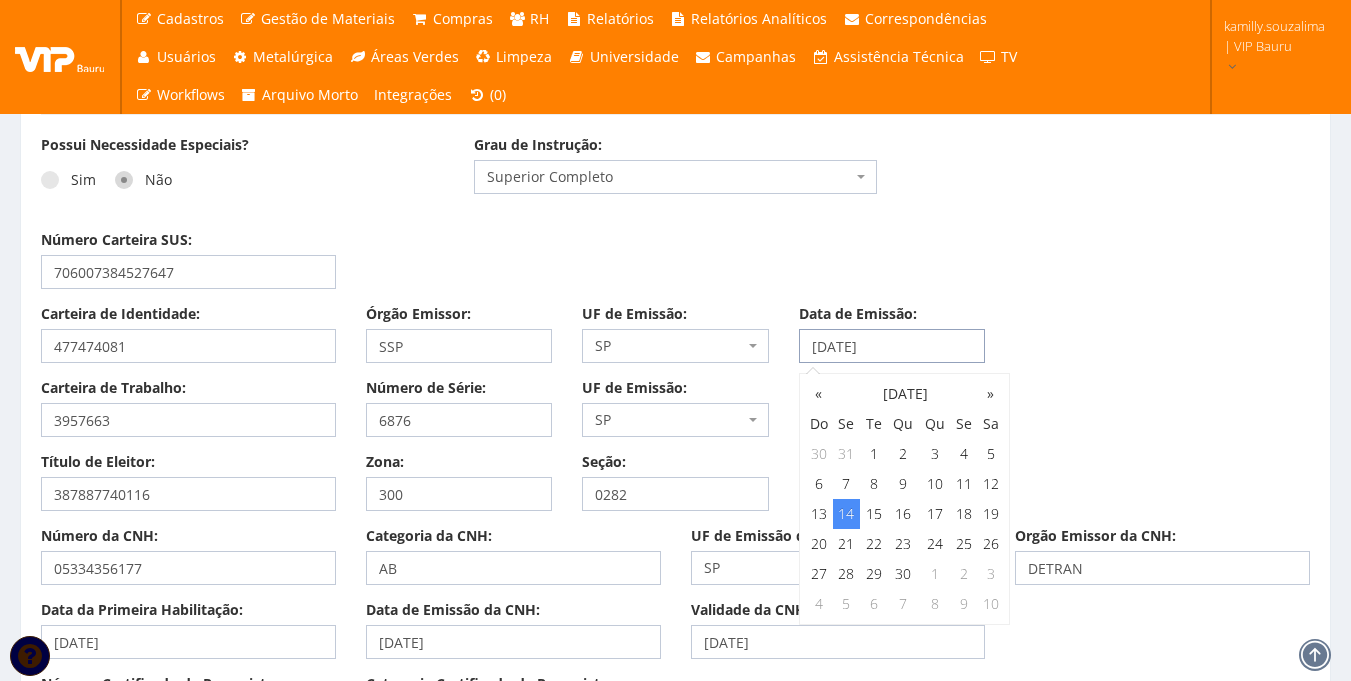 drag, startPoint x: 865, startPoint y: 350, endPoint x: 758, endPoint y: 367, distance: 108.34205 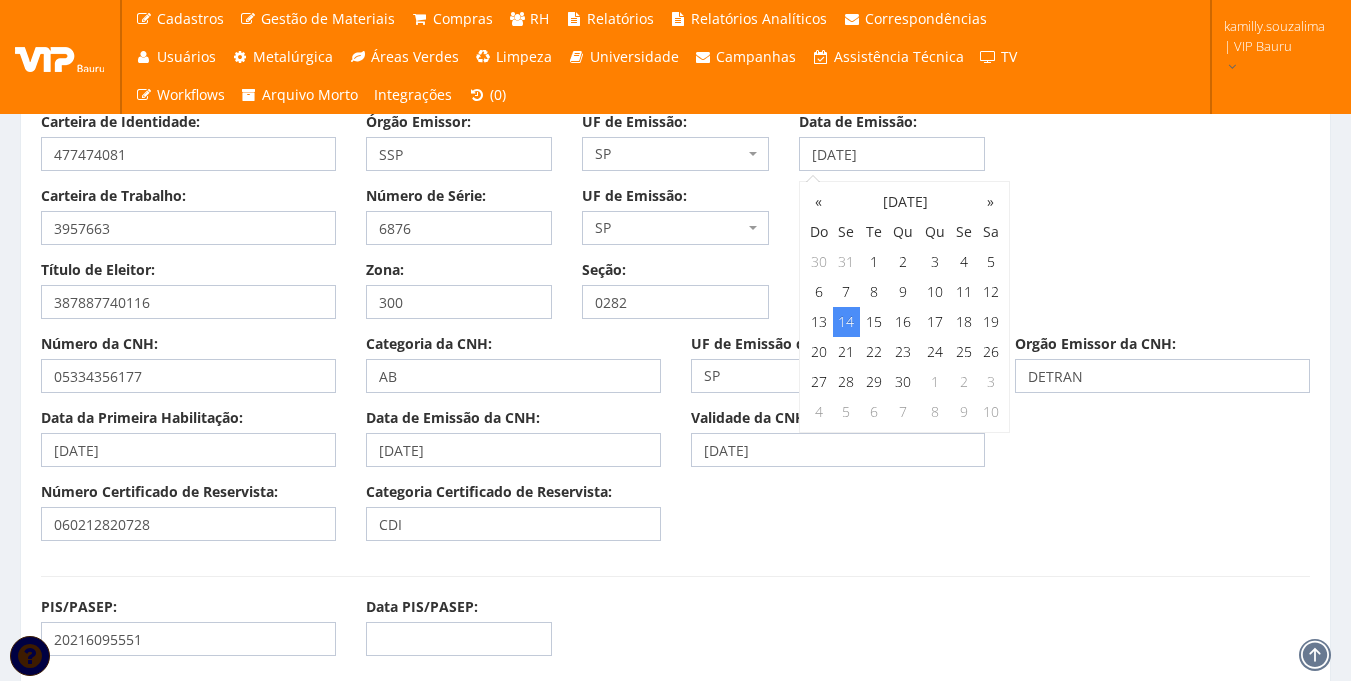 scroll, scrollTop: 1467, scrollLeft: 0, axis: vertical 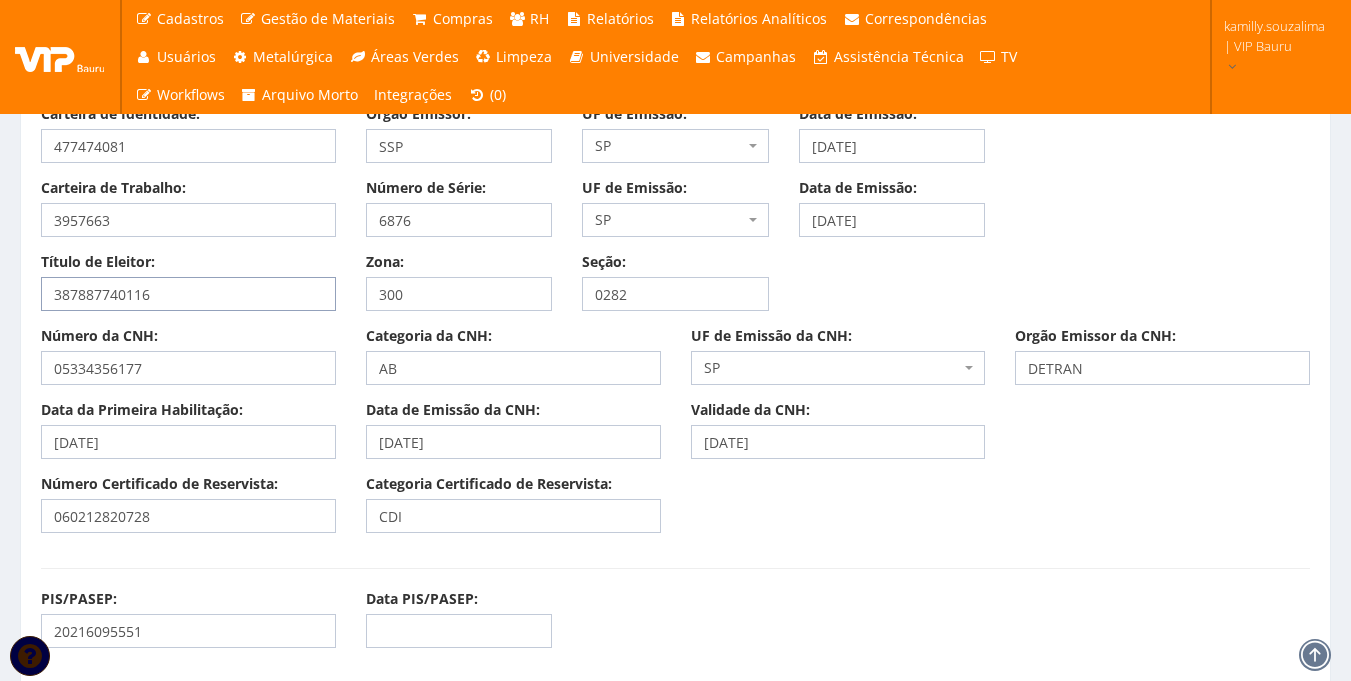 drag, startPoint x: 207, startPoint y: 301, endPoint x: 45, endPoint y: 304, distance: 162.02777 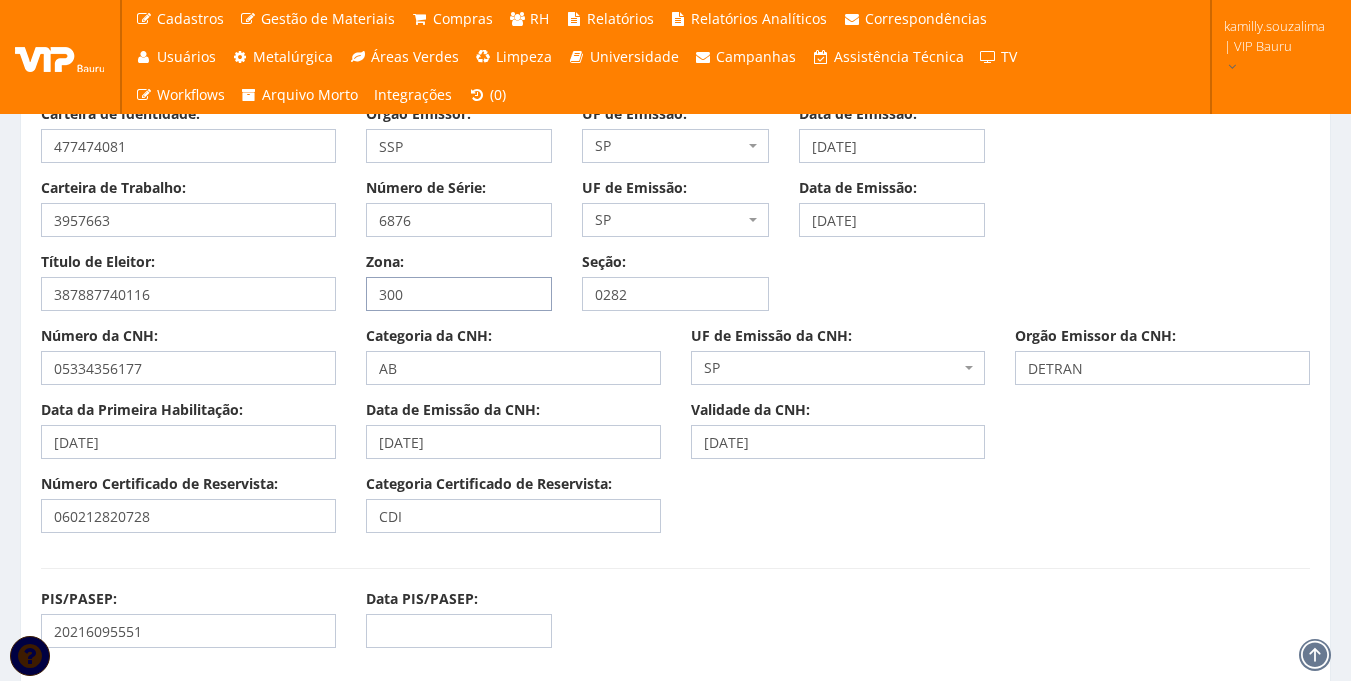 drag, startPoint x: 445, startPoint y: 287, endPoint x: 304, endPoint y: 296, distance: 141.28694 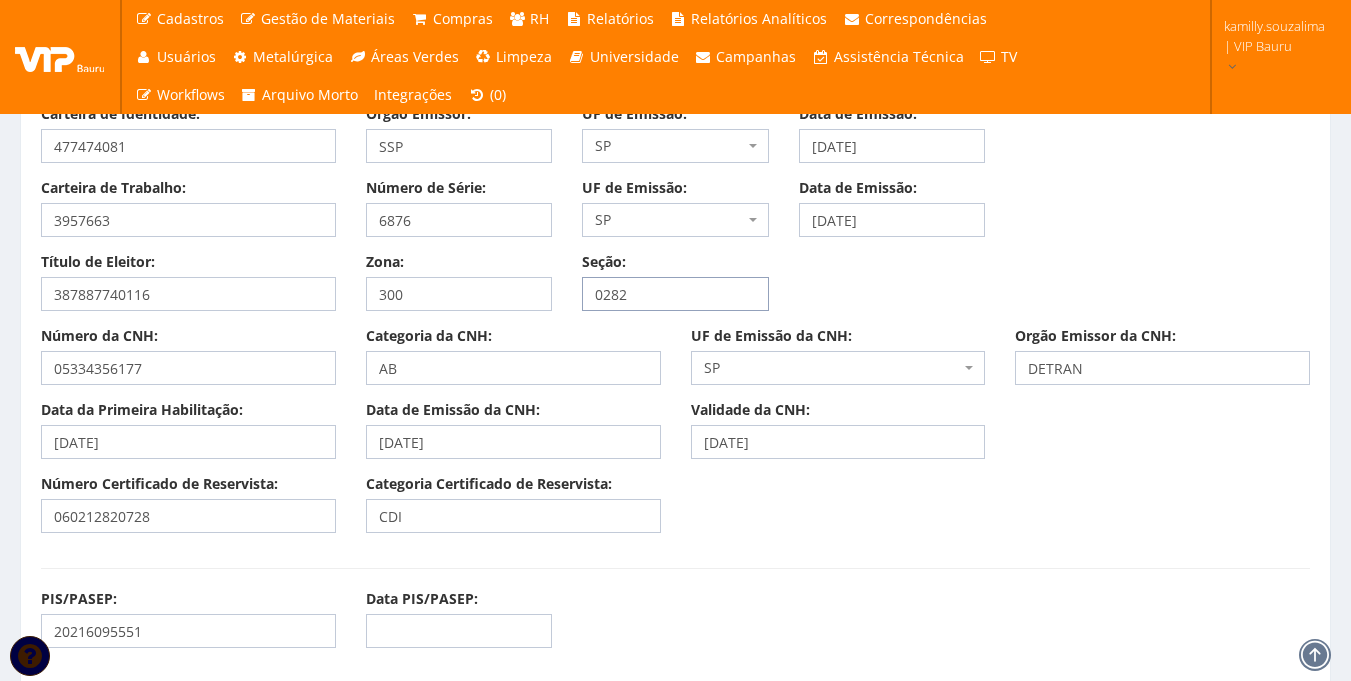 click on "Título de Eleitor:
387887740116
Zona:
300
Seção:
0282" at bounding box center [675, 289] 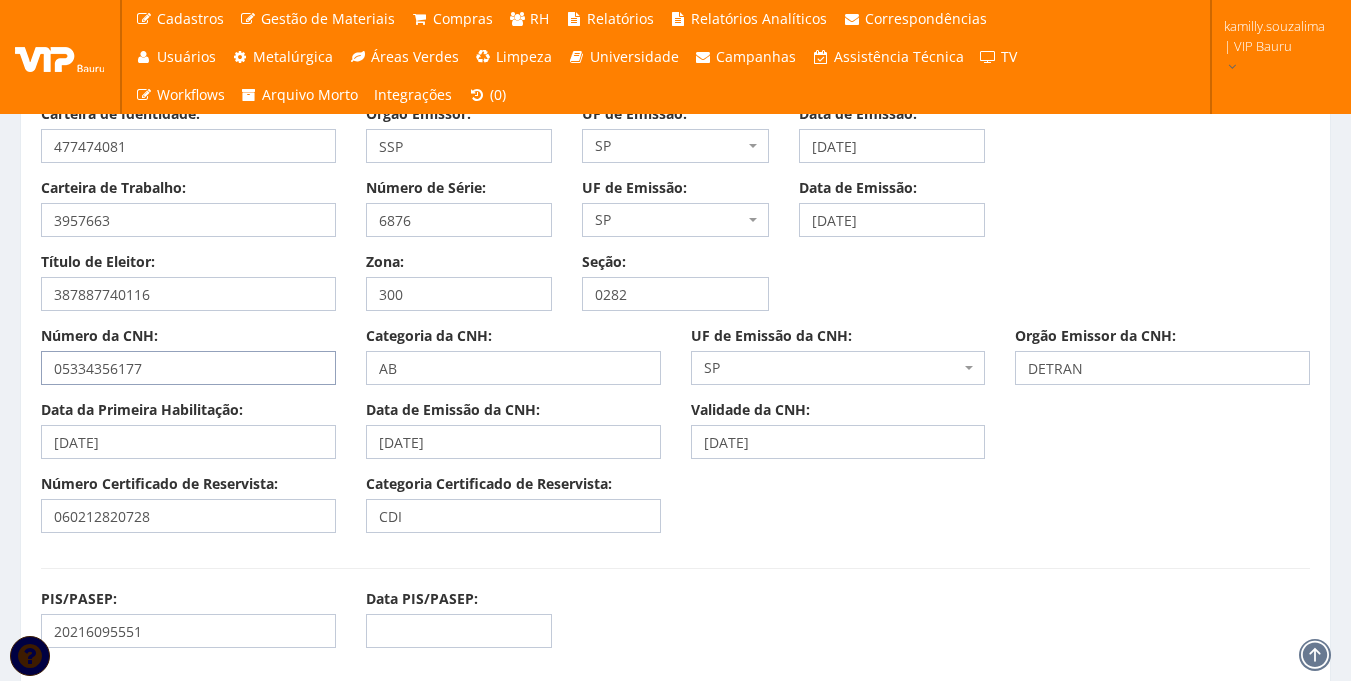 drag, startPoint x: 175, startPoint y: 362, endPoint x: 0, endPoint y: 383, distance: 176.2555 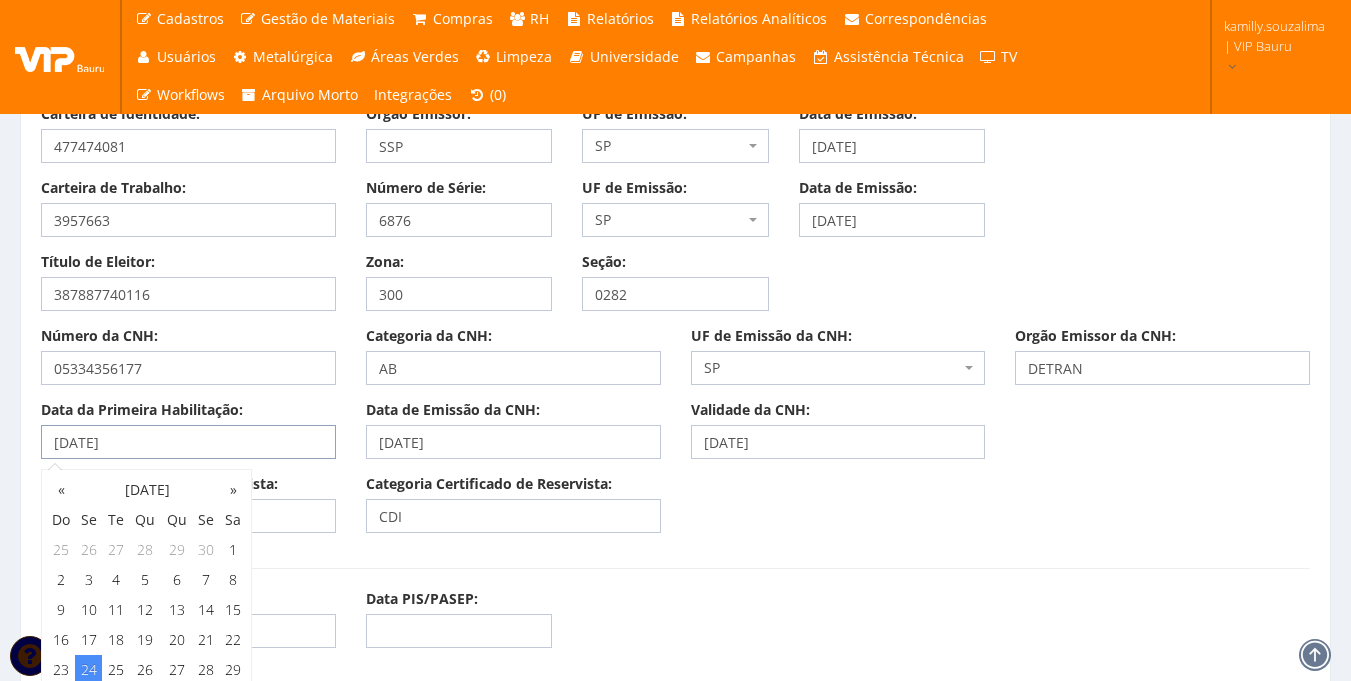 drag, startPoint x: 138, startPoint y: 440, endPoint x: 32, endPoint y: 440, distance: 106 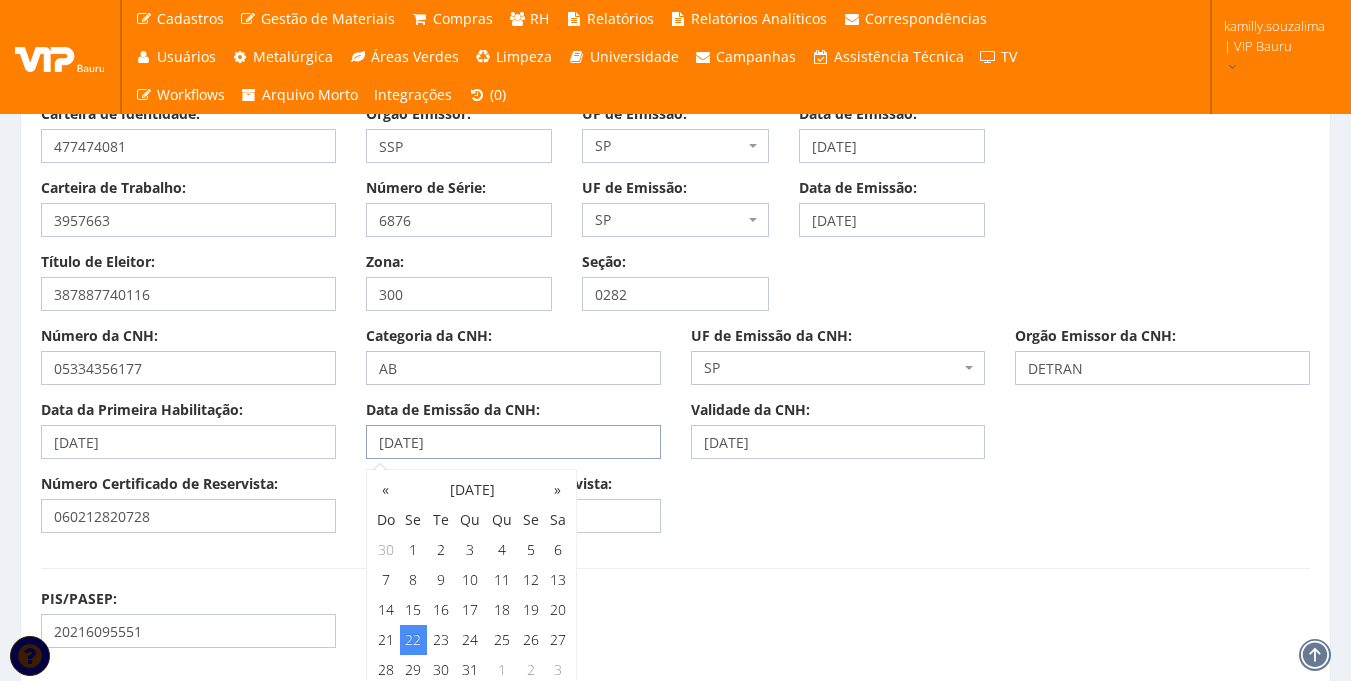 drag, startPoint x: 484, startPoint y: 443, endPoint x: 367, endPoint y: 449, distance: 117.15375 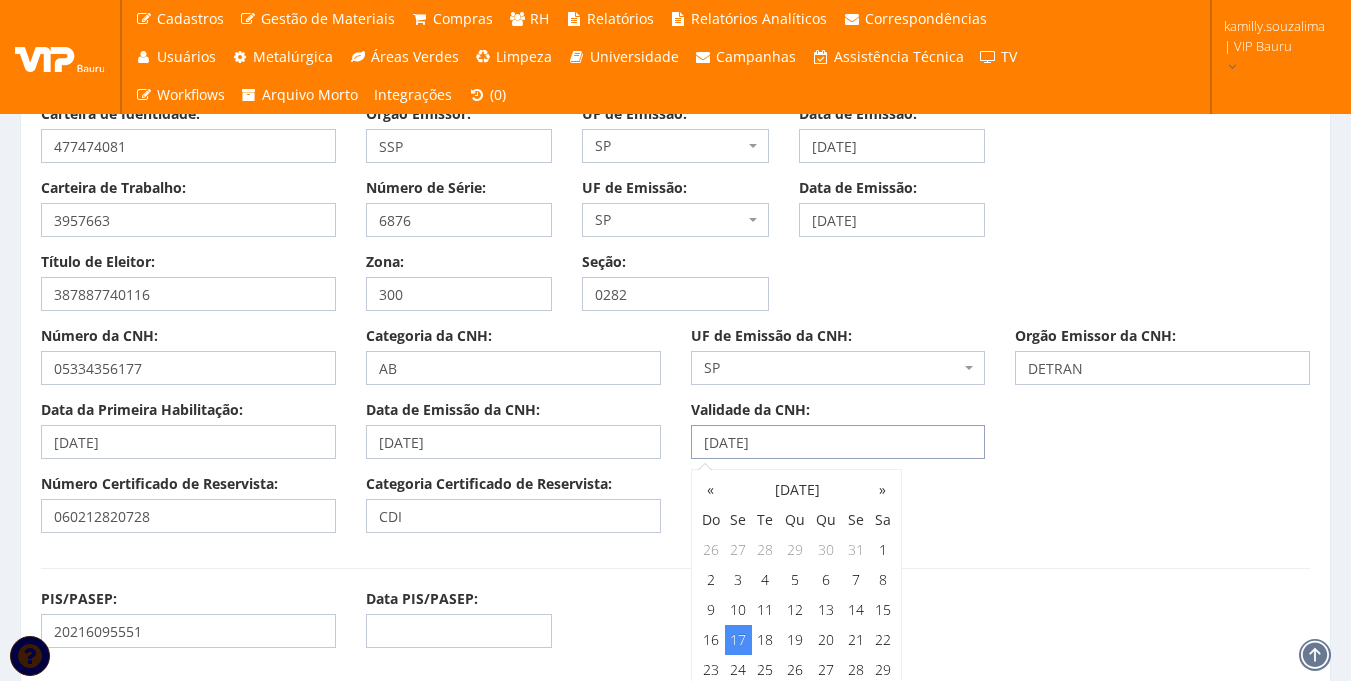 drag, startPoint x: 827, startPoint y: 436, endPoint x: 660, endPoint y: 445, distance: 167.24234 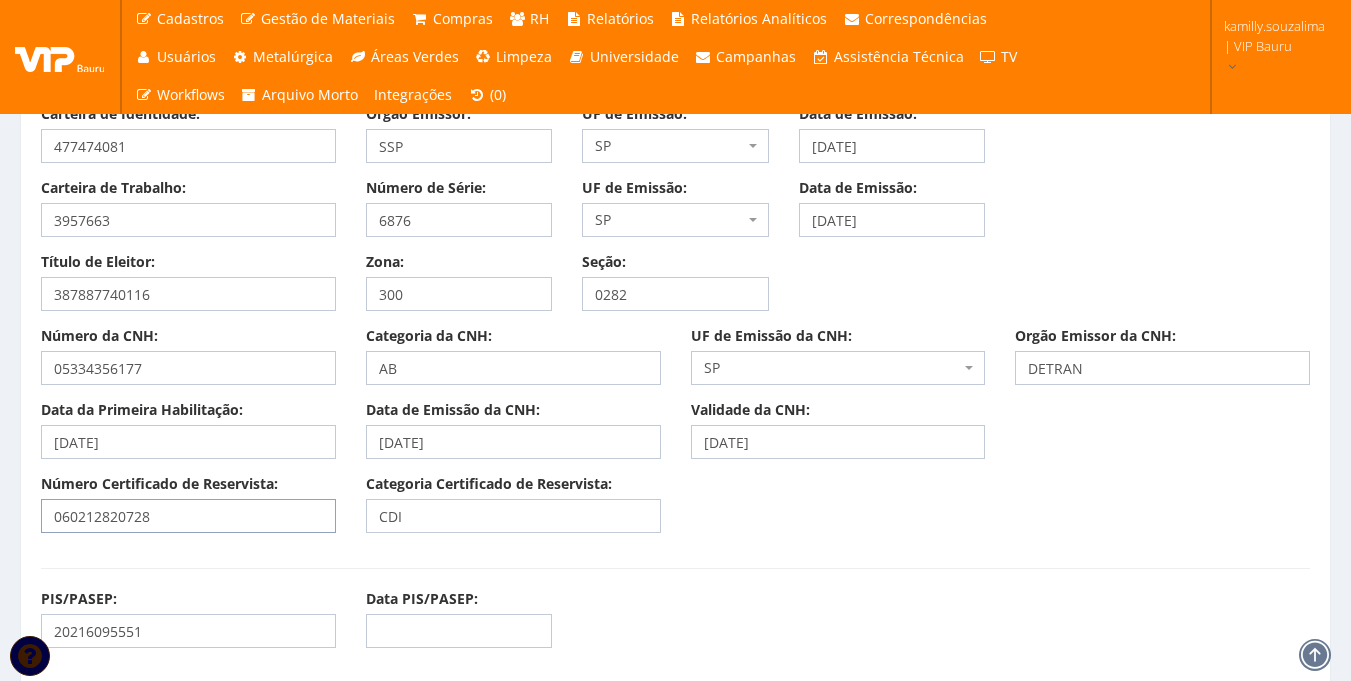 drag, startPoint x: 206, startPoint y: 515, endPoint x: 30, endPoint y: 522, distance: 176.13914 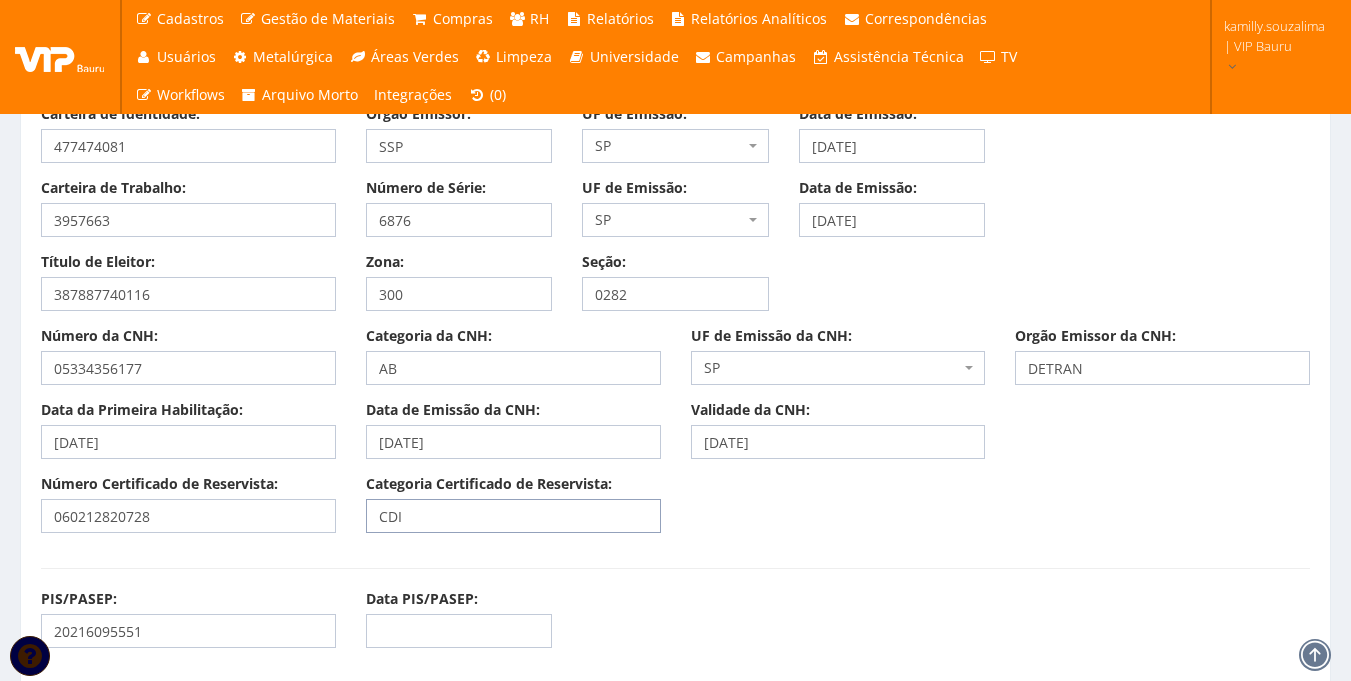 drag, startPoint x: 451, startPoint y: 530, endPoint x: 362, endPoint y: 527, distance: 89.050545 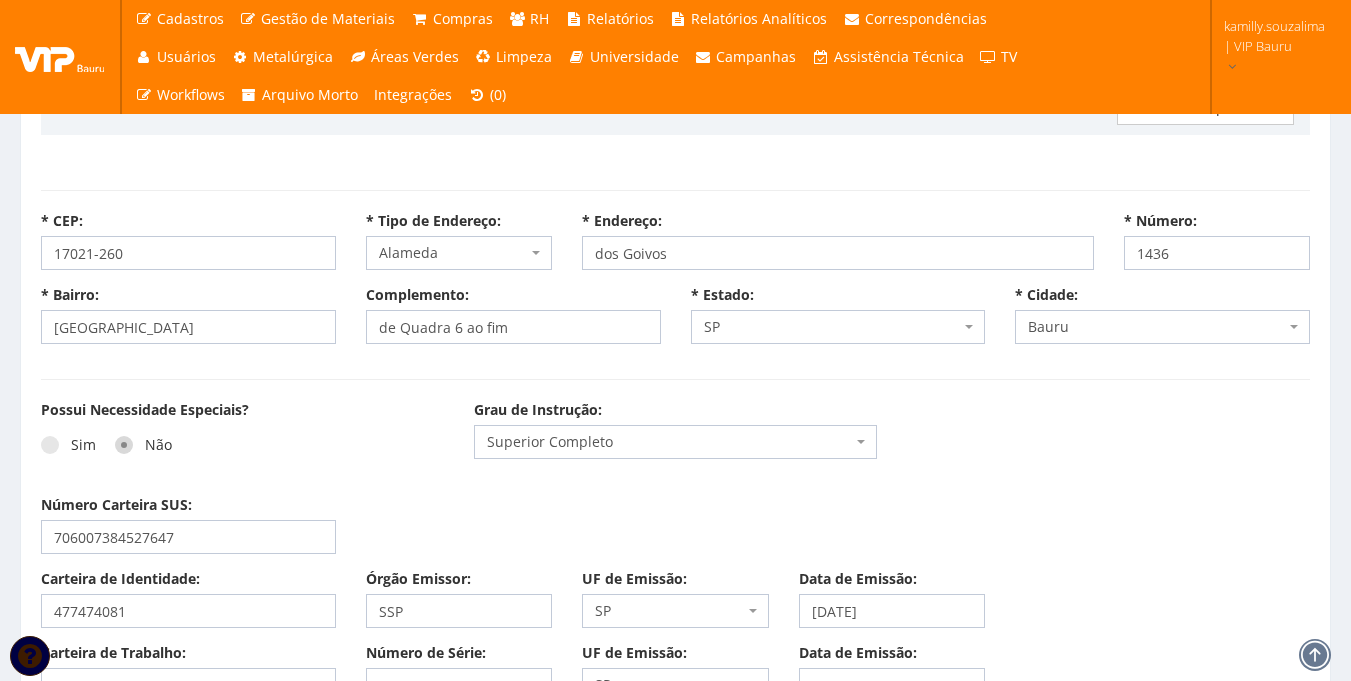scroll, scrollTop: 967, scrollLeft: 0, axis: vertical 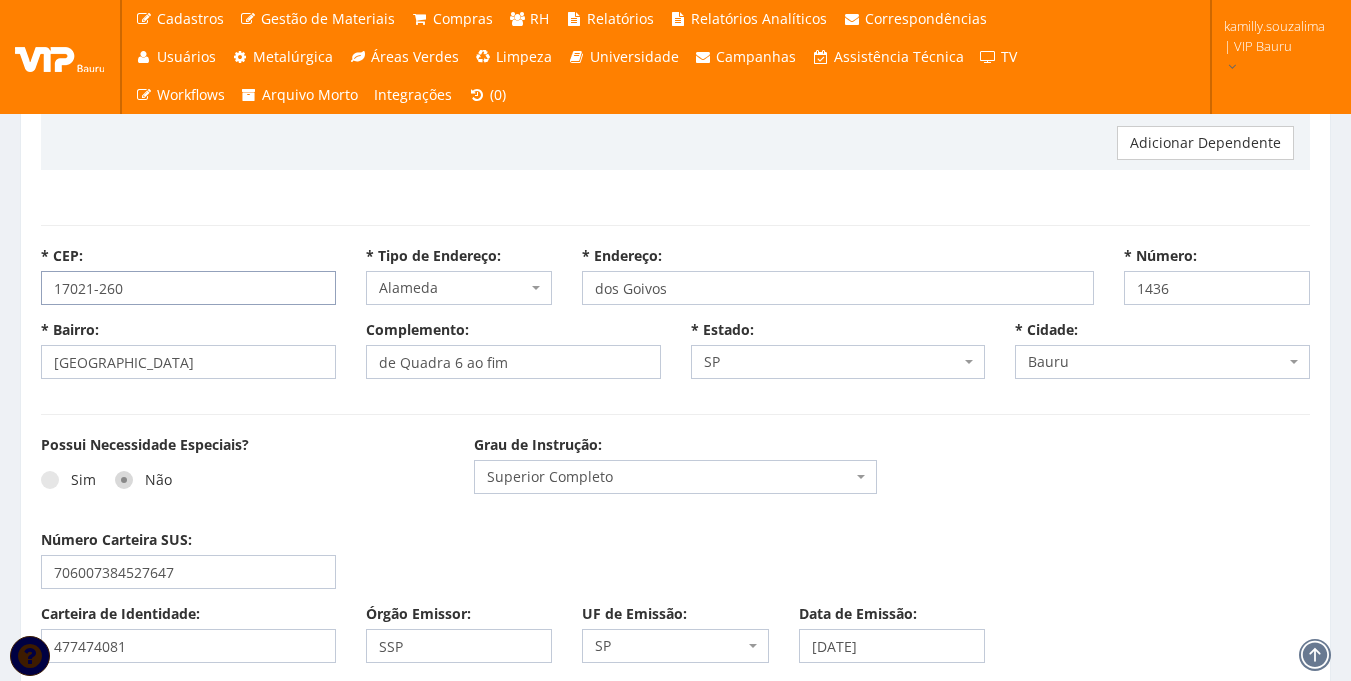 drag, startPoint x: 161, startPoint y: 295, endPoint x: 49, endPoint y: 300, distance: 112.11155 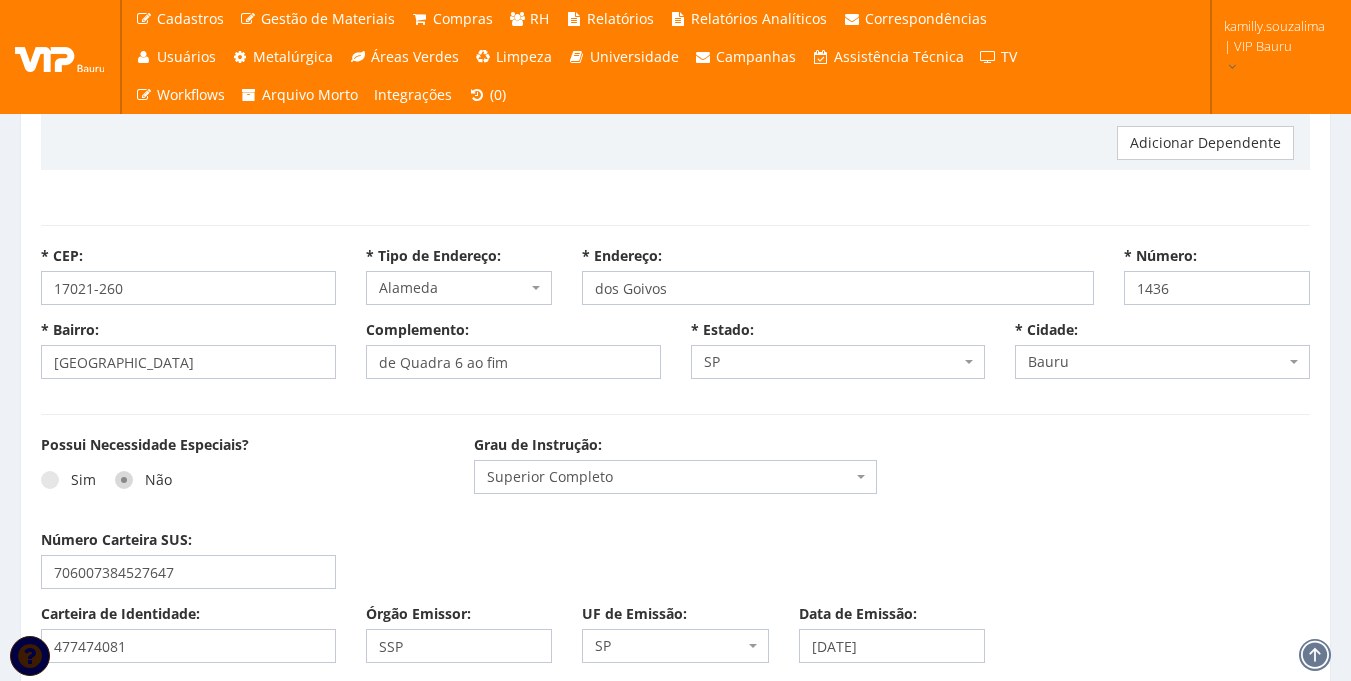 select 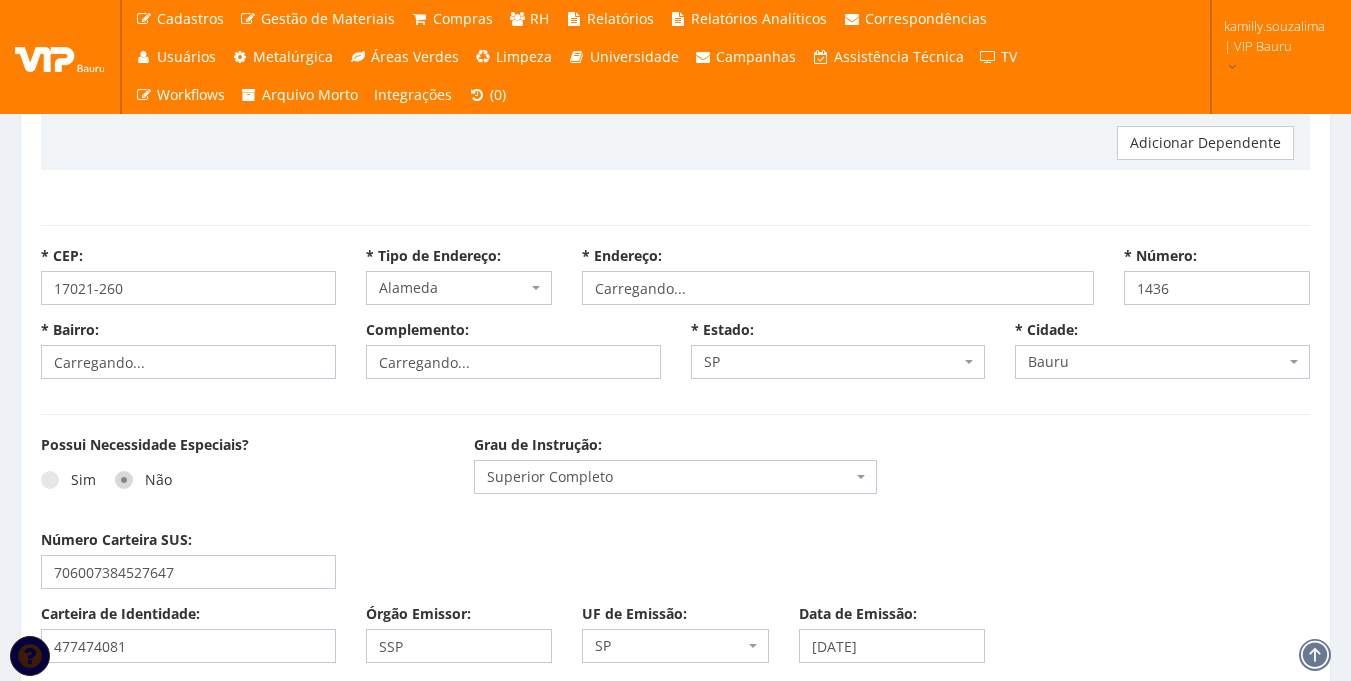 select 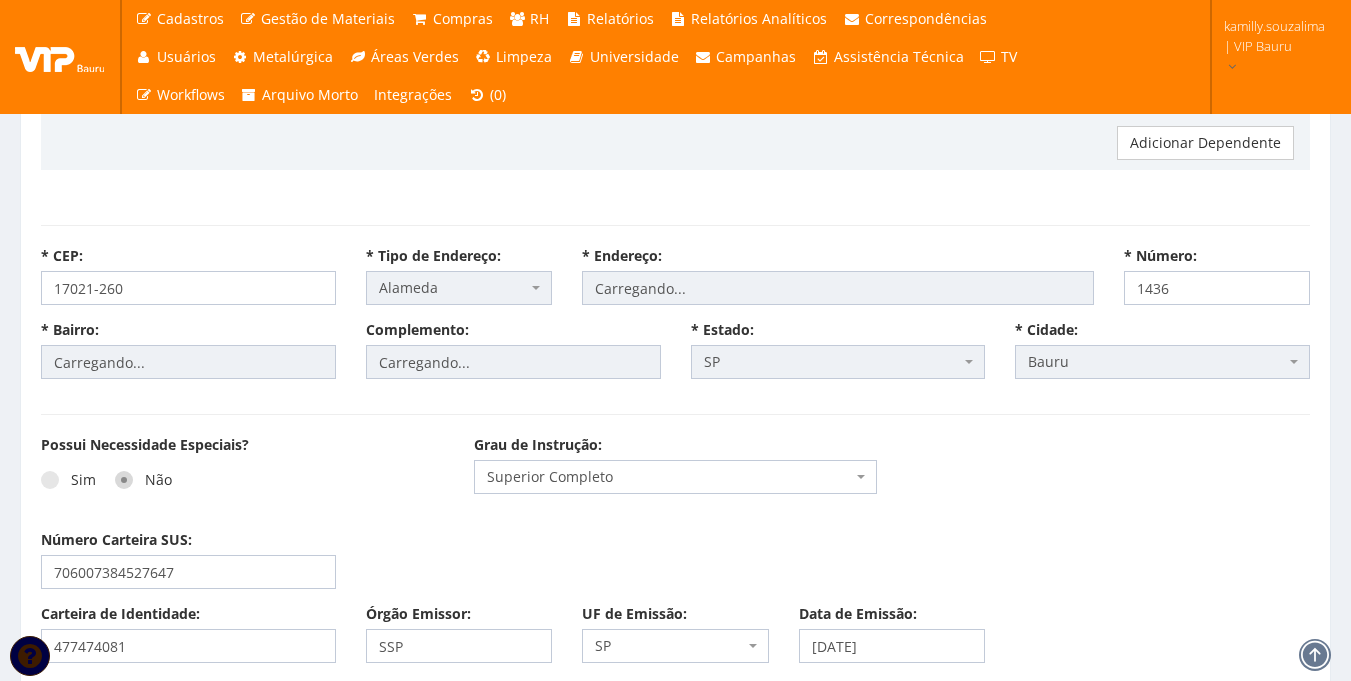 select on "alameda" 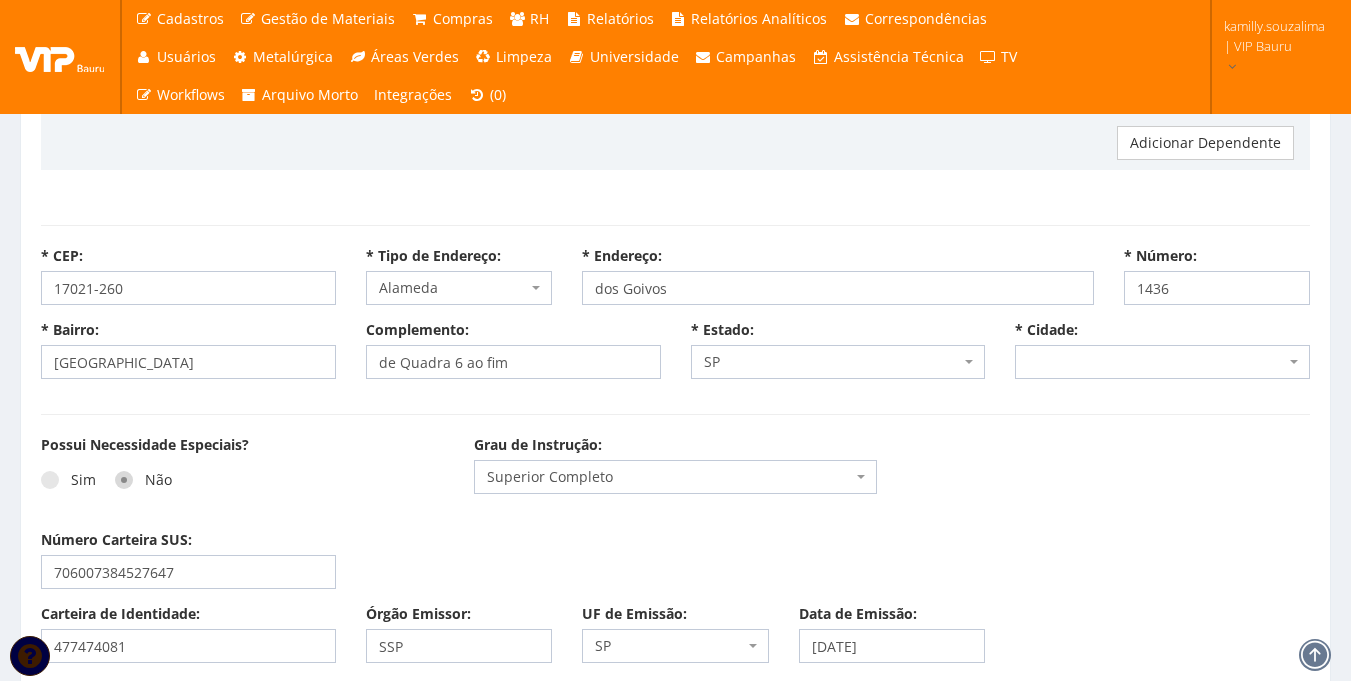 select on "4773" 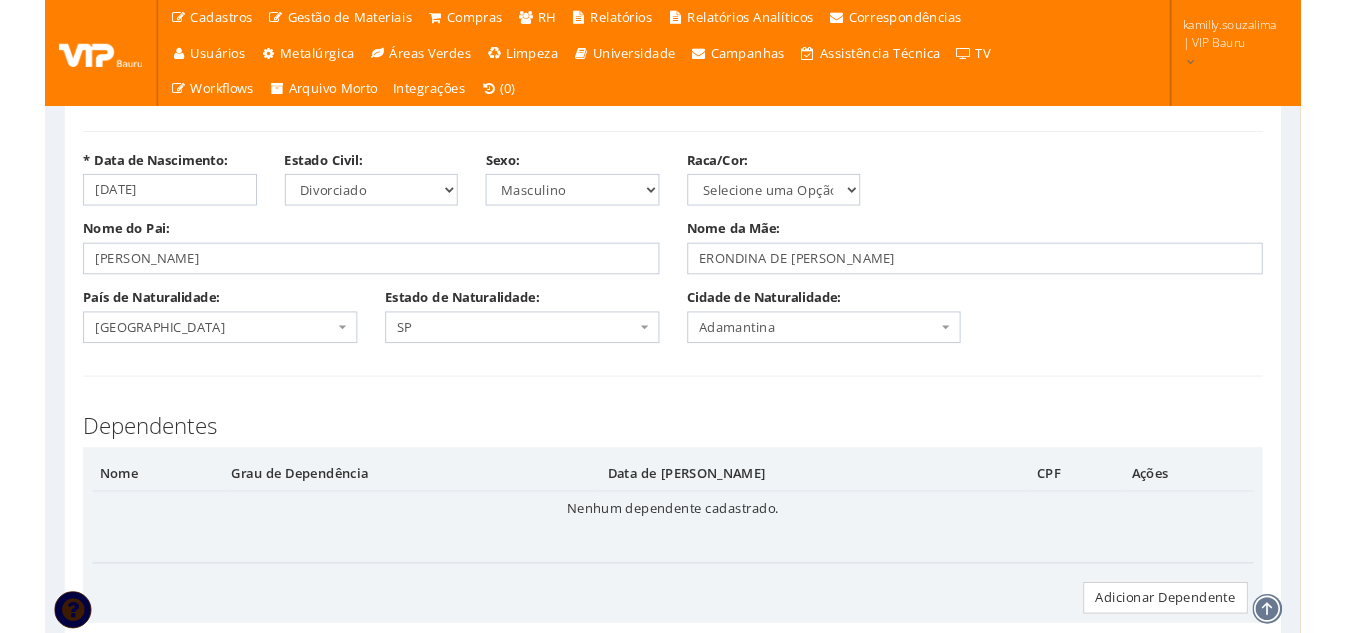 scroll, scrollTop: 267, scrollLeft: 0, axis: vertical 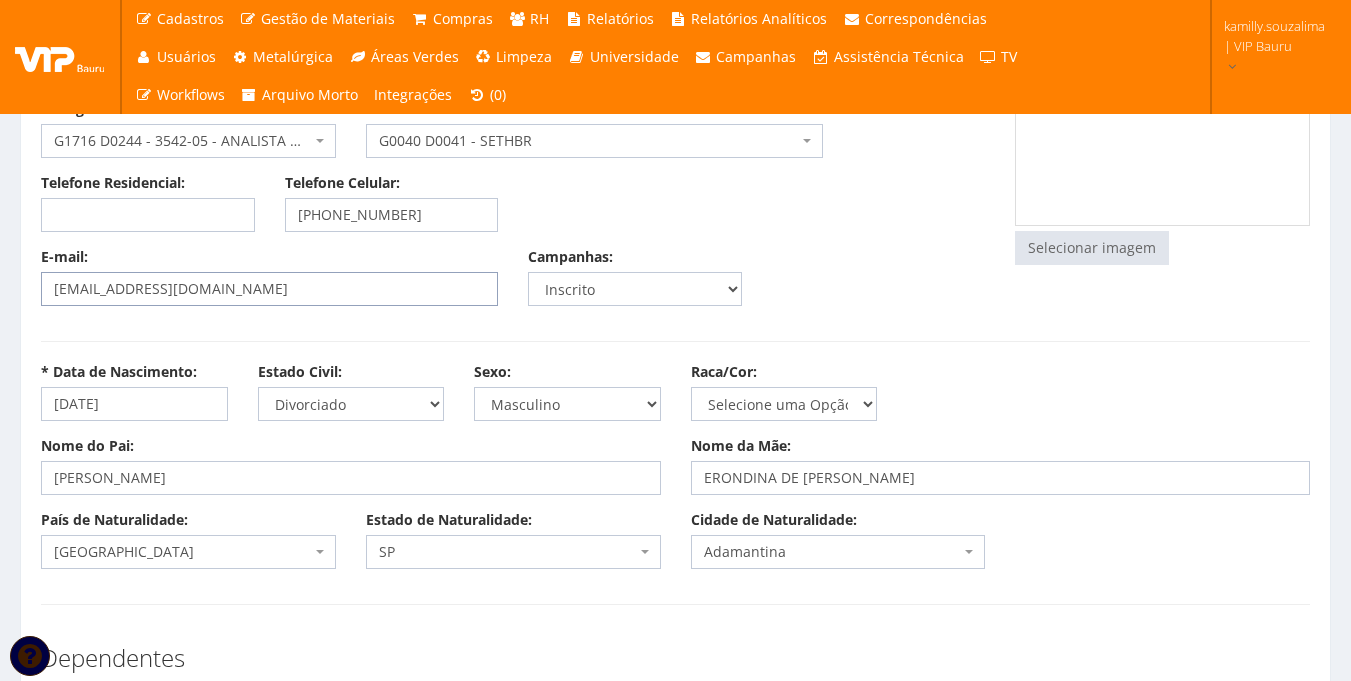 select 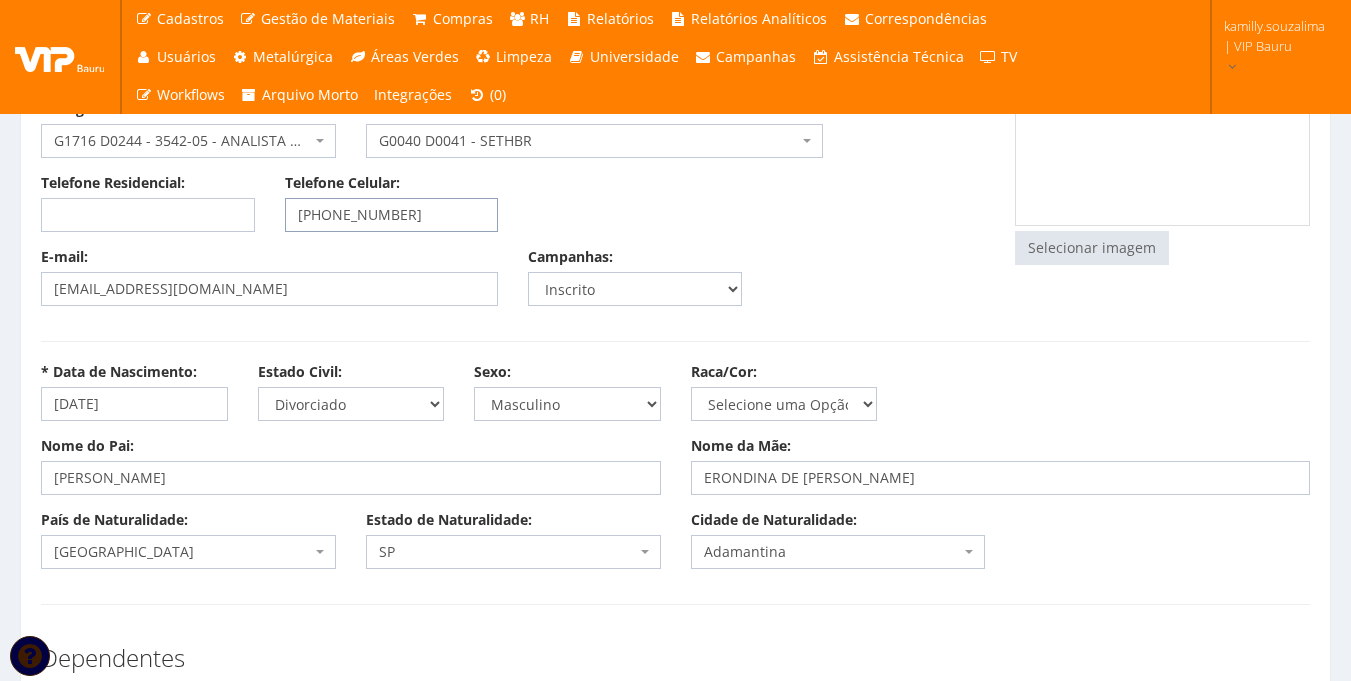 drag, startPoint x: 425, startPoint y: 218, endPoint x: 329, endPoint y: 217, distance: 96.00521 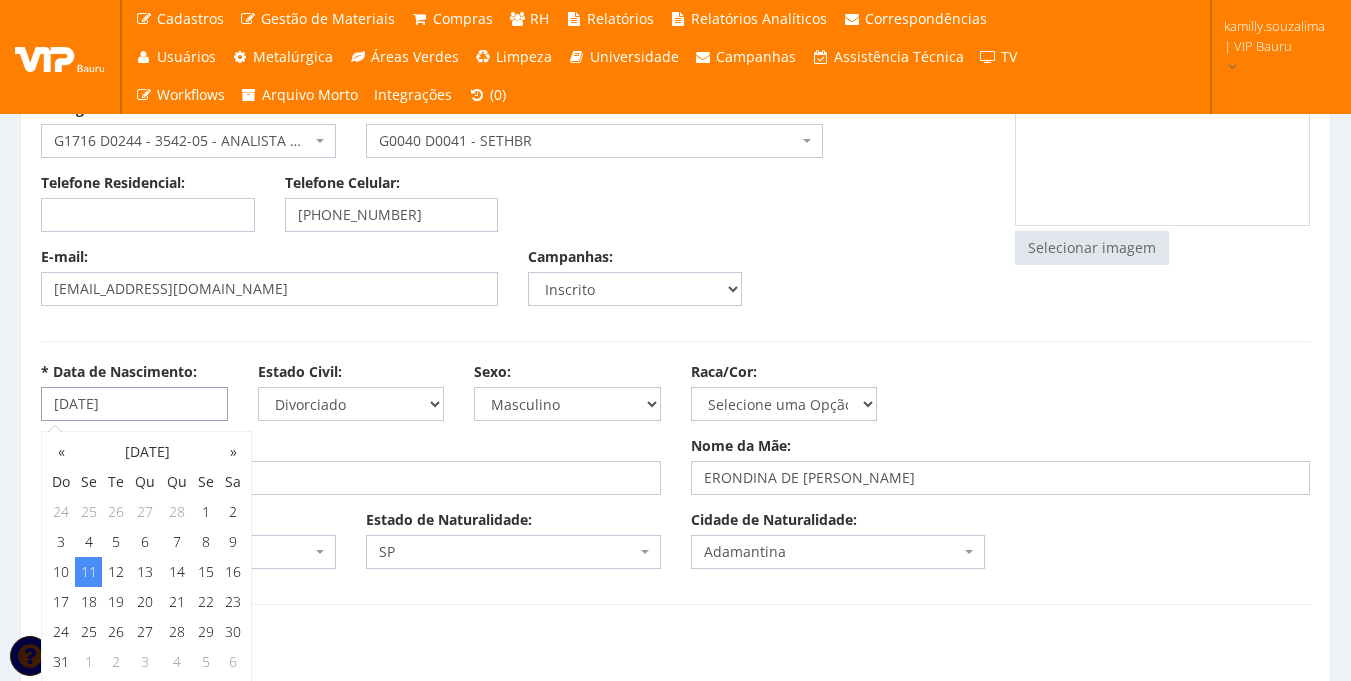 drag, startPoint x: 67, startPoint y: 411, endPoint x: 10, endPoint y: 412, distance: 57.00877 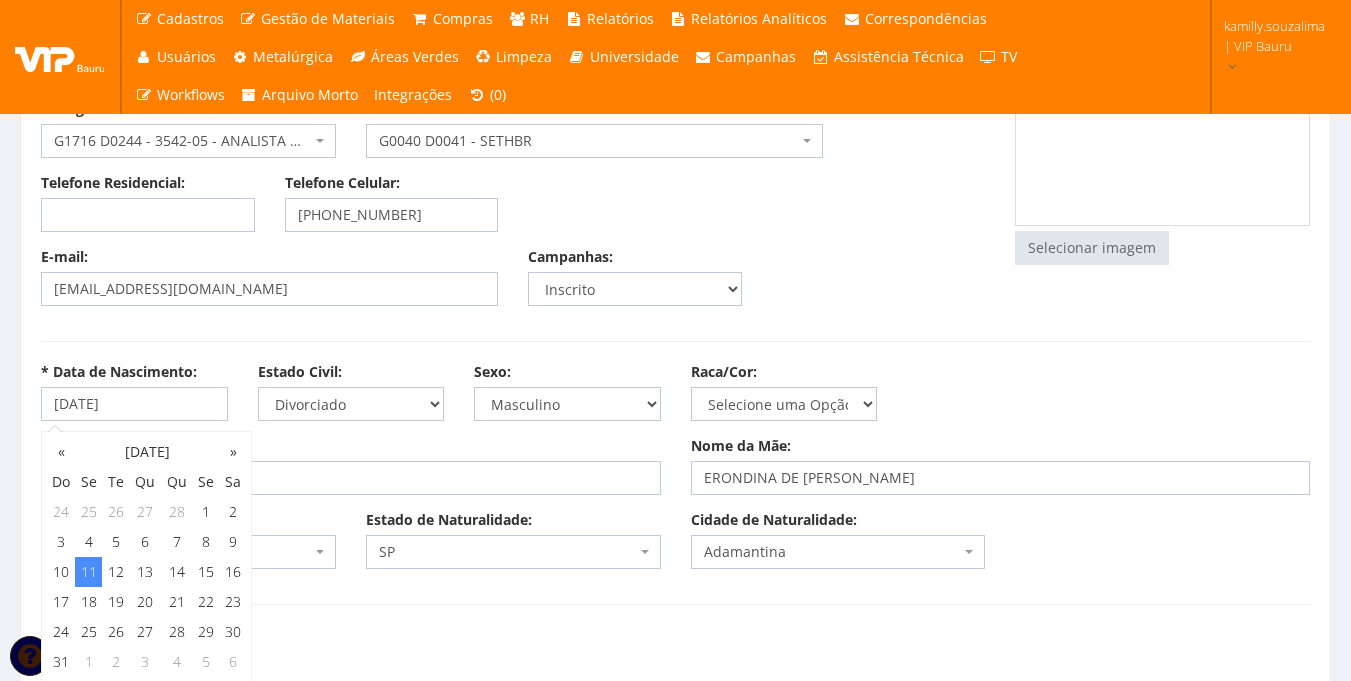 drag, startPoint x: 766, startPoint y: 543, endPoint x: 843, endPoint y: 545, distance: 77.02597 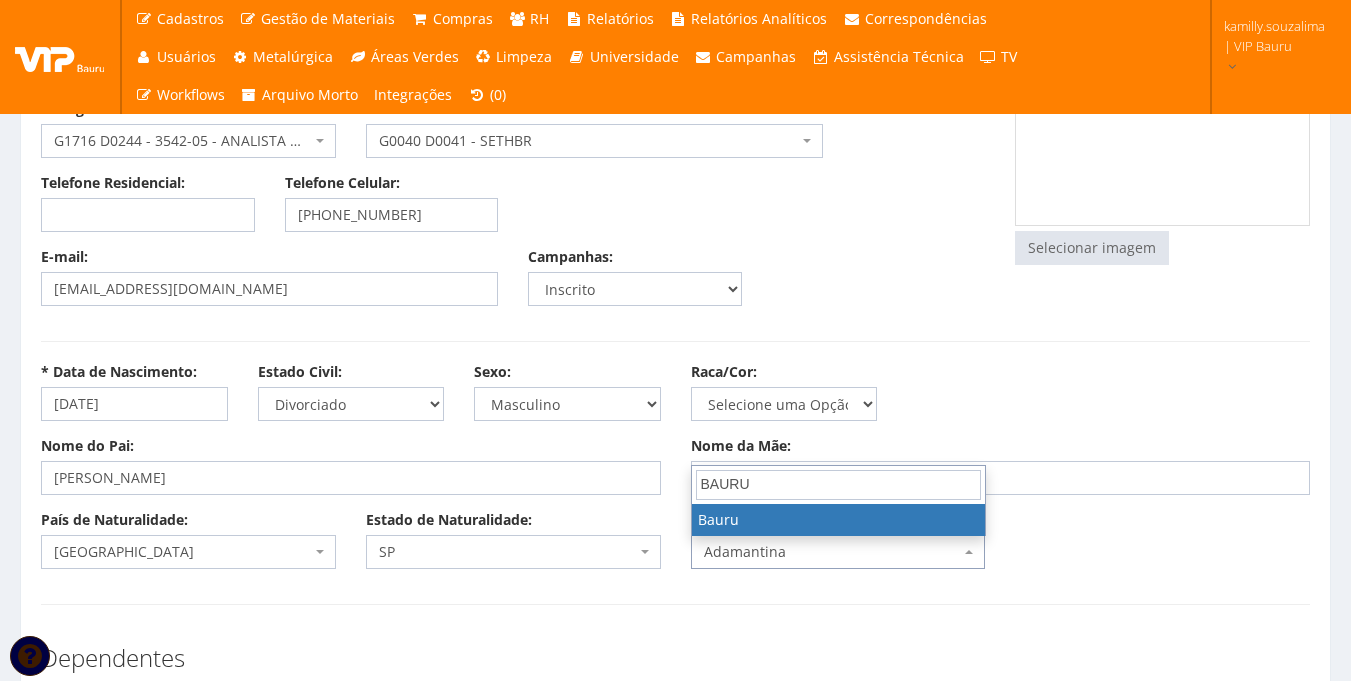 type on "BAURU" 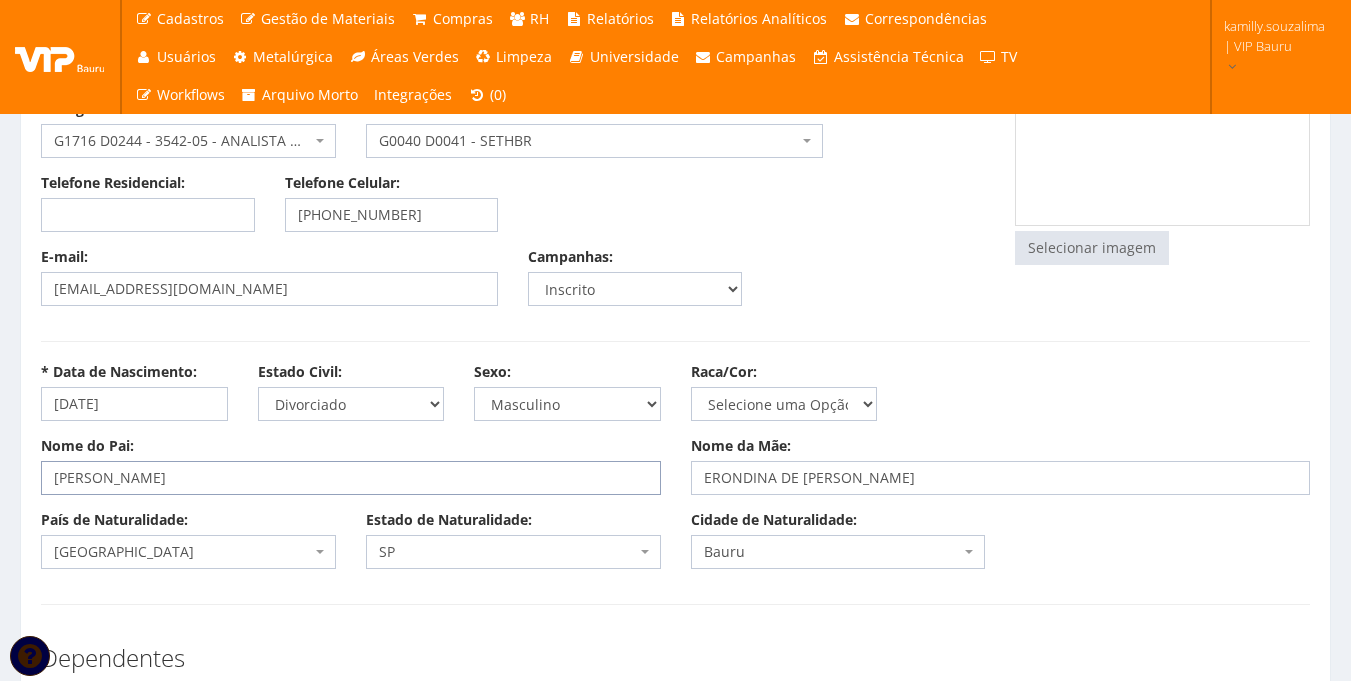 drag, startPoint x: 255, startPoint y: 478, endPoint x: 35, endPoint y: 476, distance: 220.0091 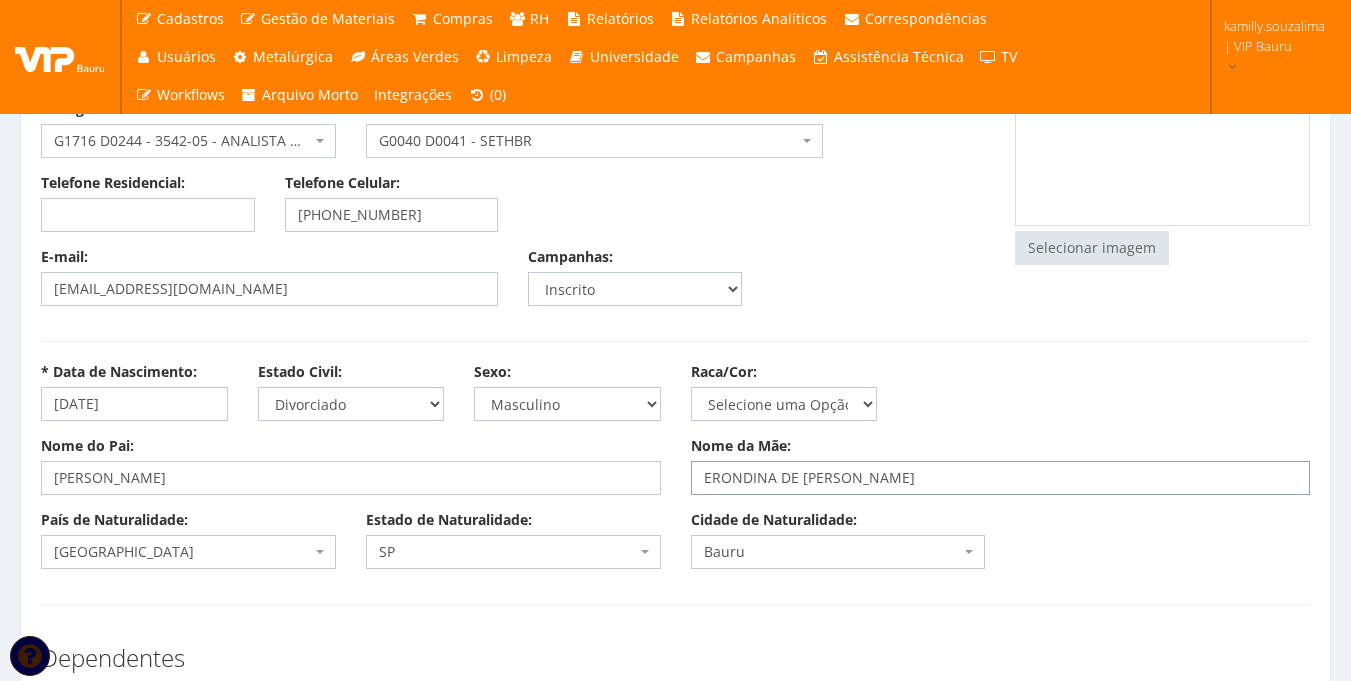drag, startPoint x: 1056, startPoint y: 476, endPoint x: 686, endPoint y: 495, distance: 370.48752 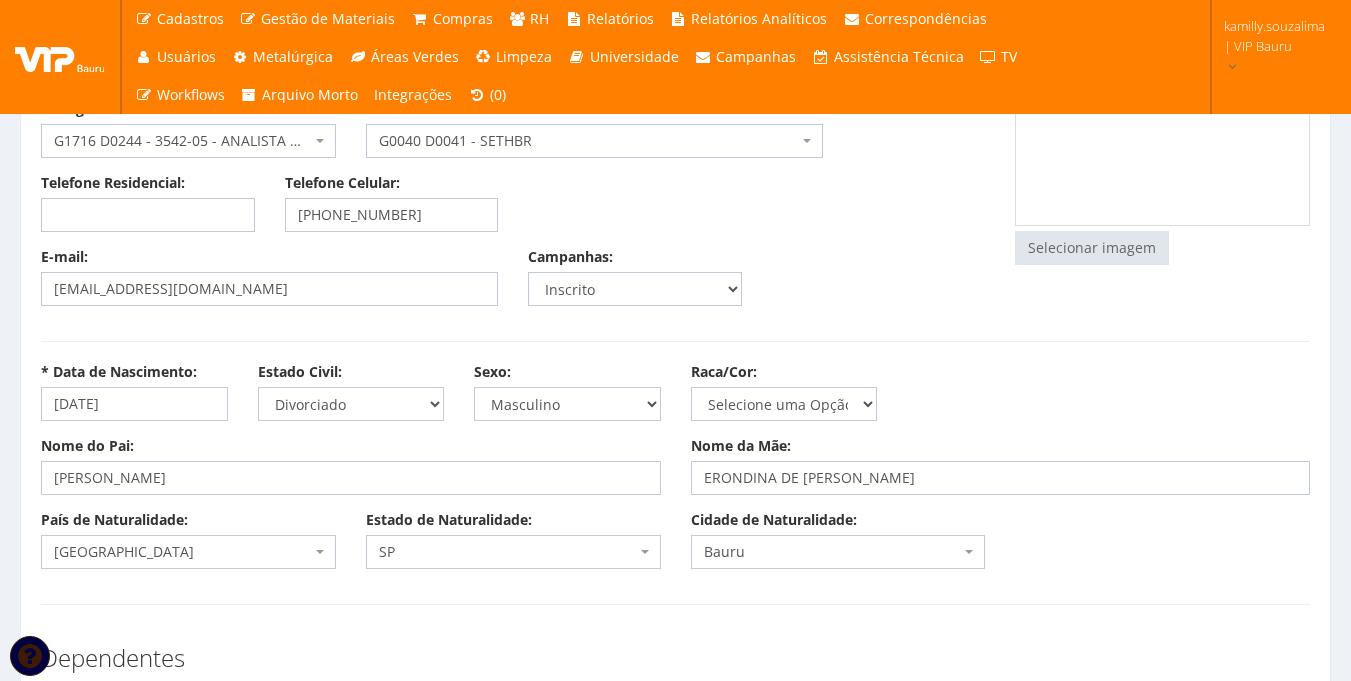 drag, startPoint x: 823, startPoint y: 520, endPoint x: 1116, endPoint y: 483, distance: 295.32693 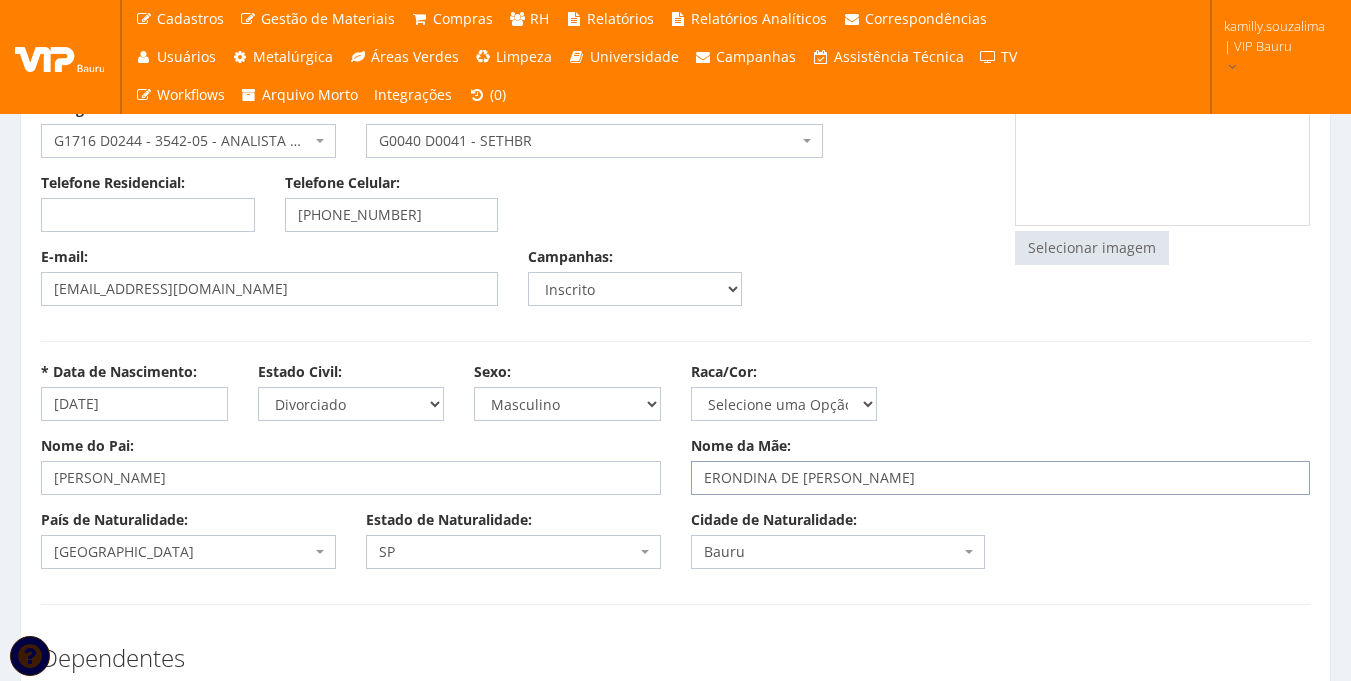 drag, startPoint x: 1023, startPoint y: 485, endPoint x: 689, endPoint y: 483, distance: 334.00598 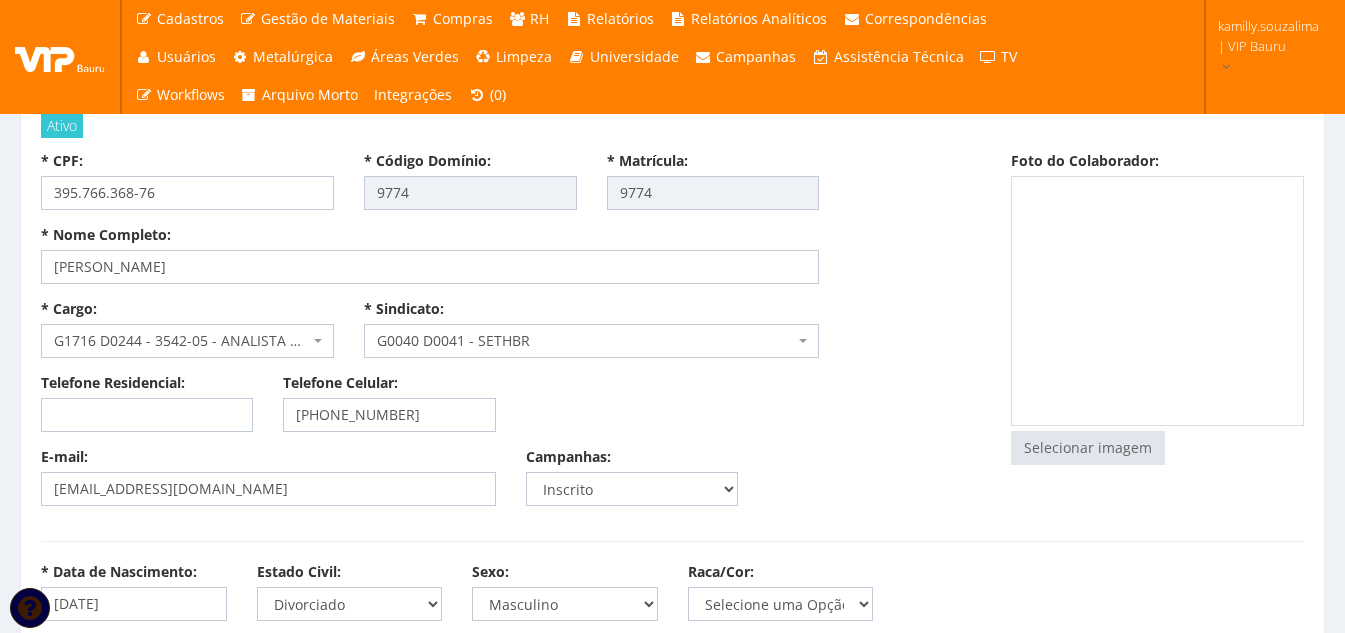 scroll, scrollTop: 0, scrollLeft: 0, axis: both 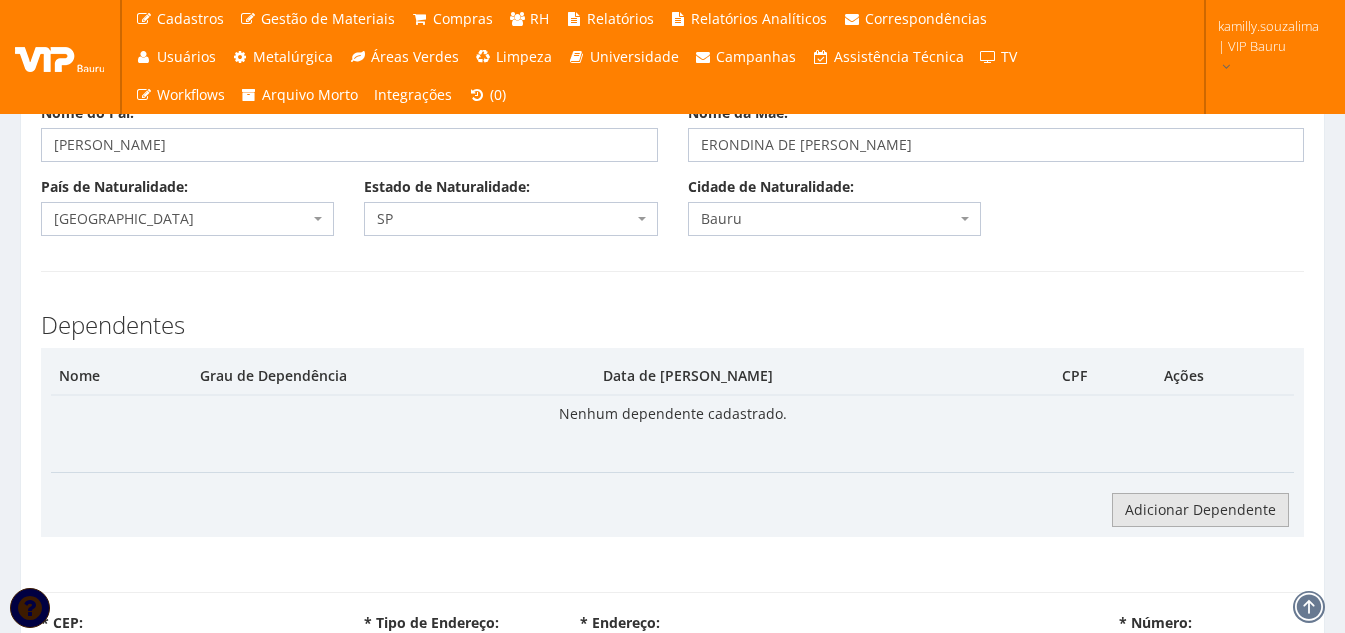 click on "Adicionar Dependente" at bounding box center (1200, 510) 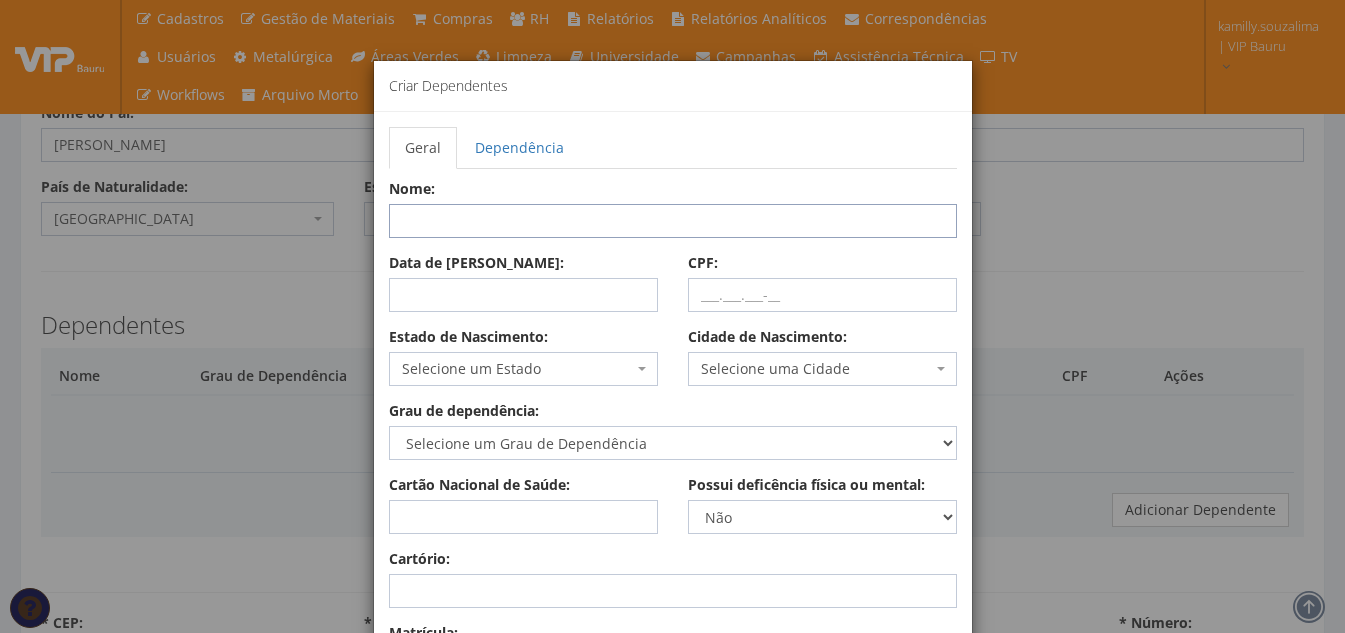 click on "Nome:" at bounding box center [673, 221] 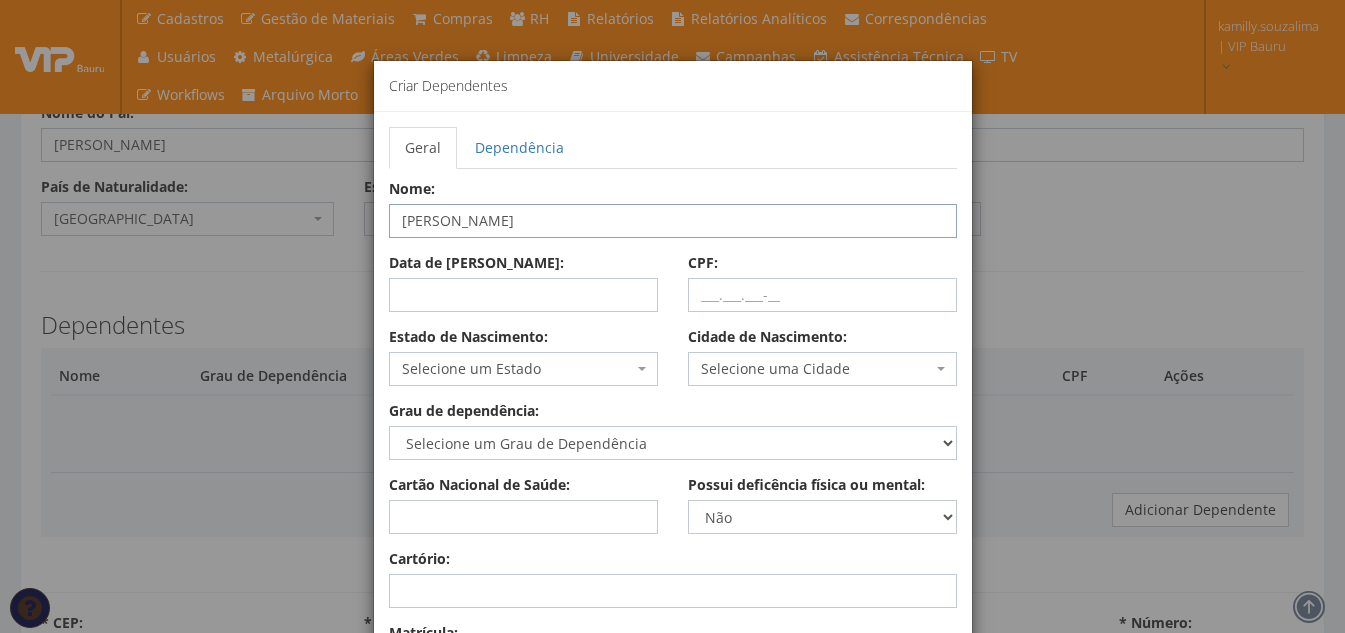 type on "[PERSON_NAME]" 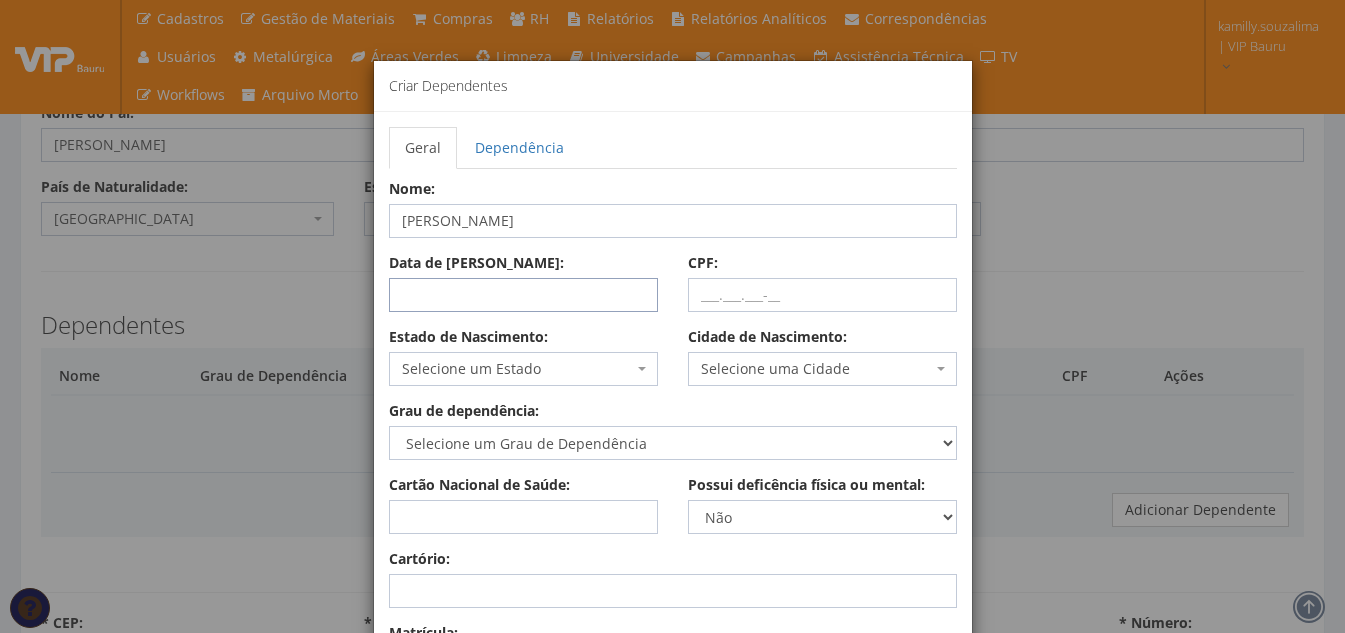 click on "Data de [PERSON_NAME]:" at bounding box center [523, 295] 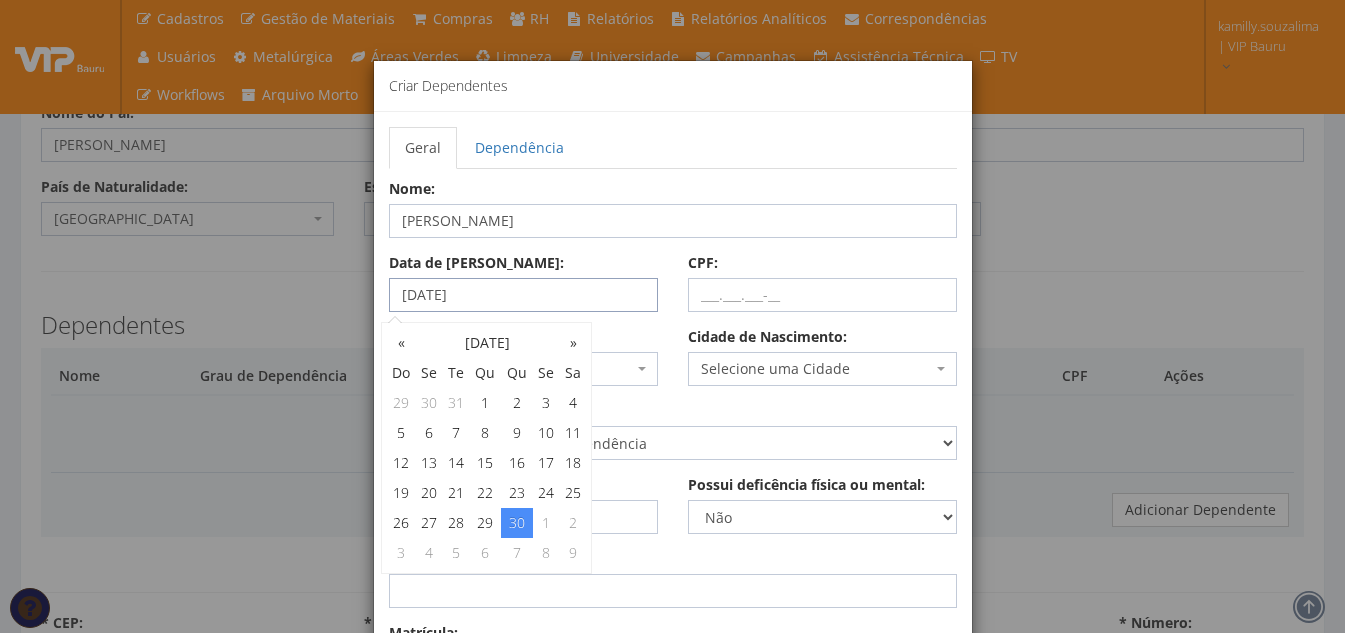 type on "[DATE]" 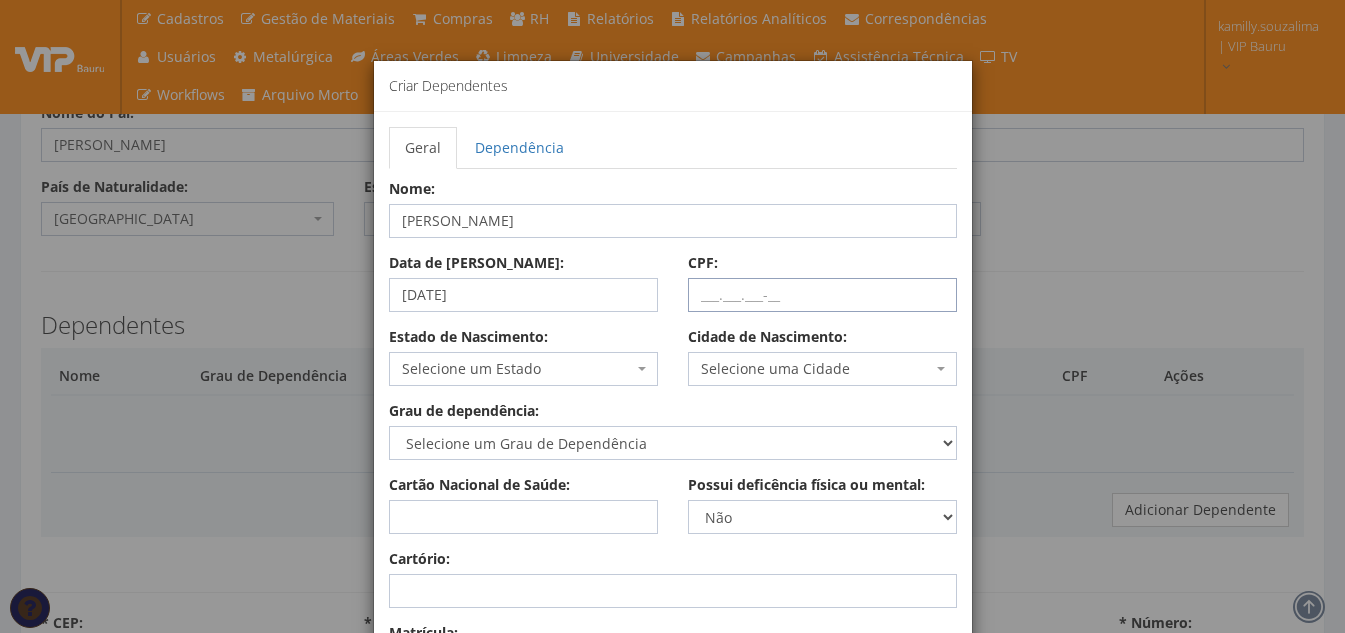 click on "CPF:" at bounding box center (822, 295) 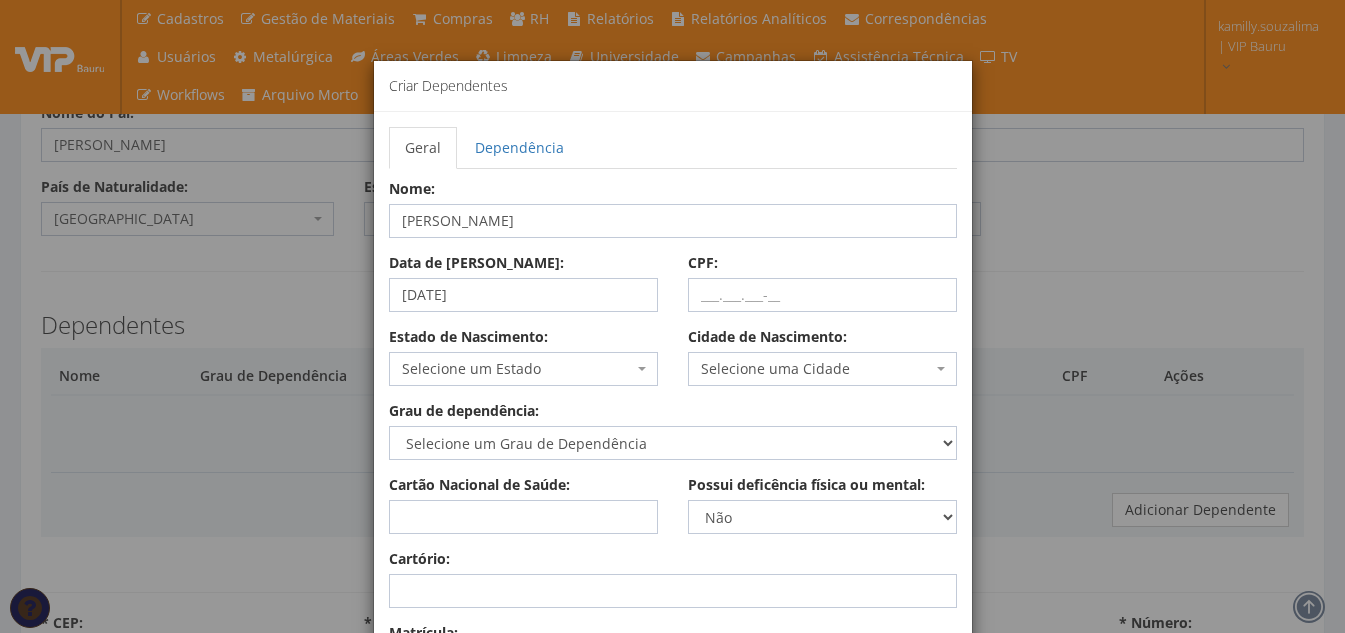 click on "Selecione um Estado" at bounding box center [517, 369] 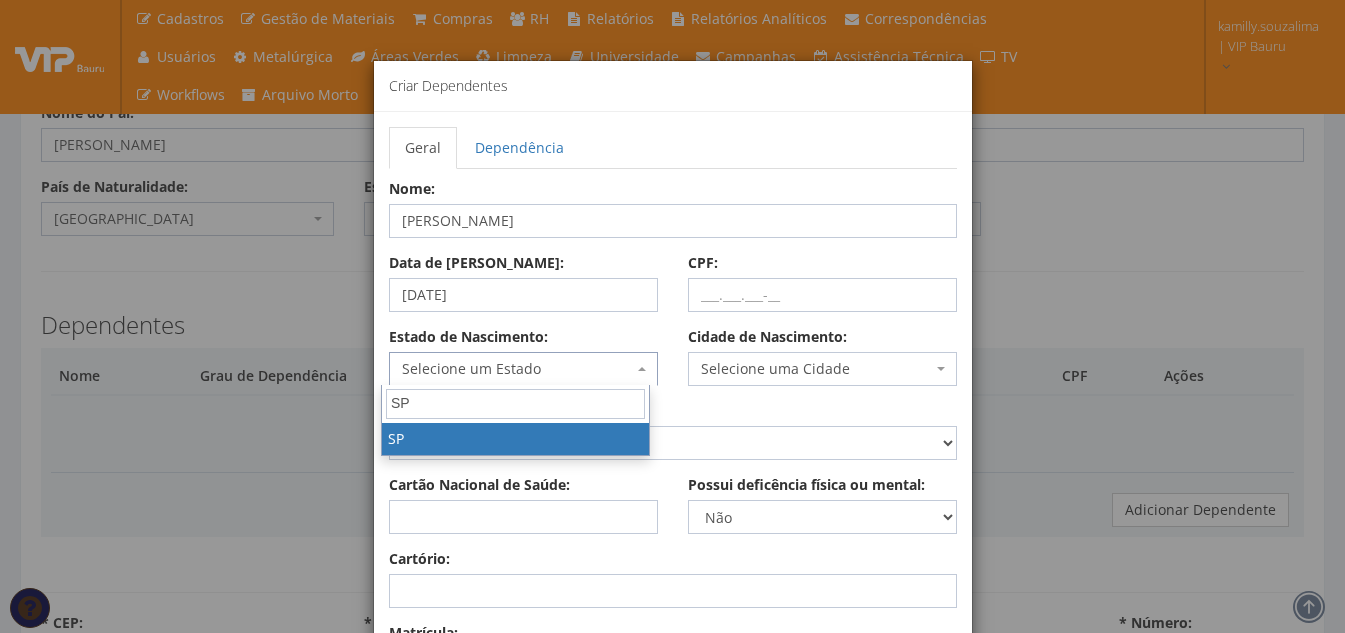 type on "SP" 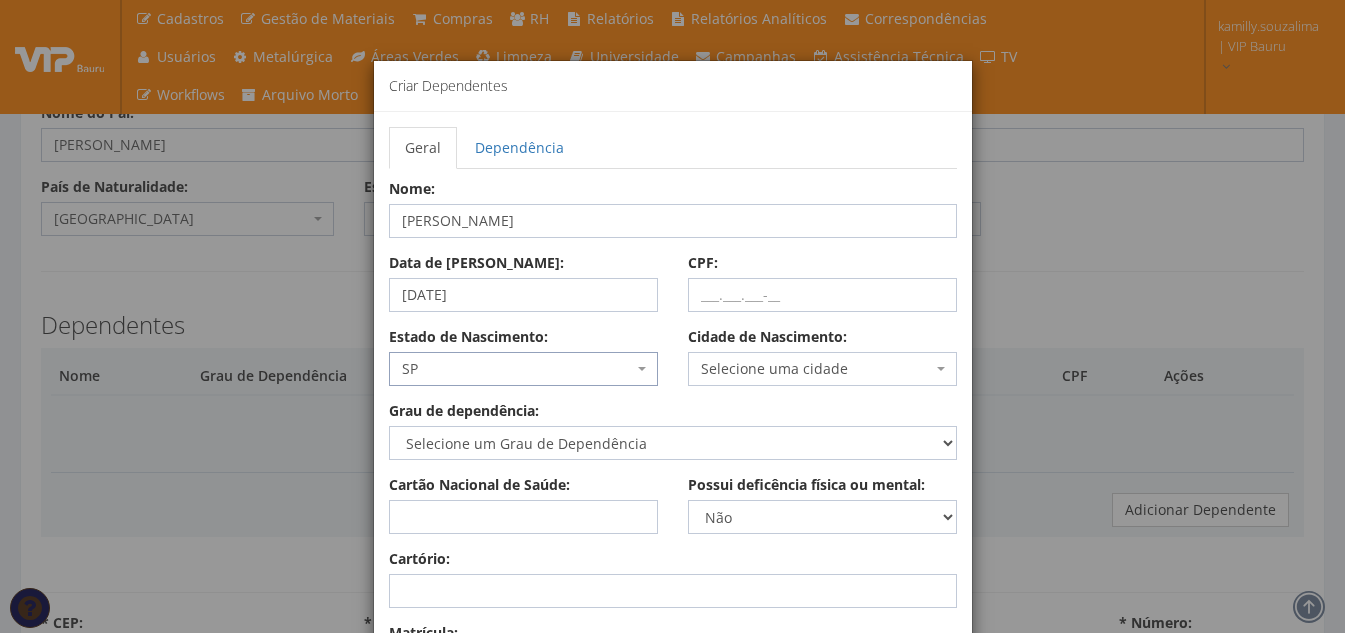 click on "Selecione uma cidade" at bounding box center [816, 369] 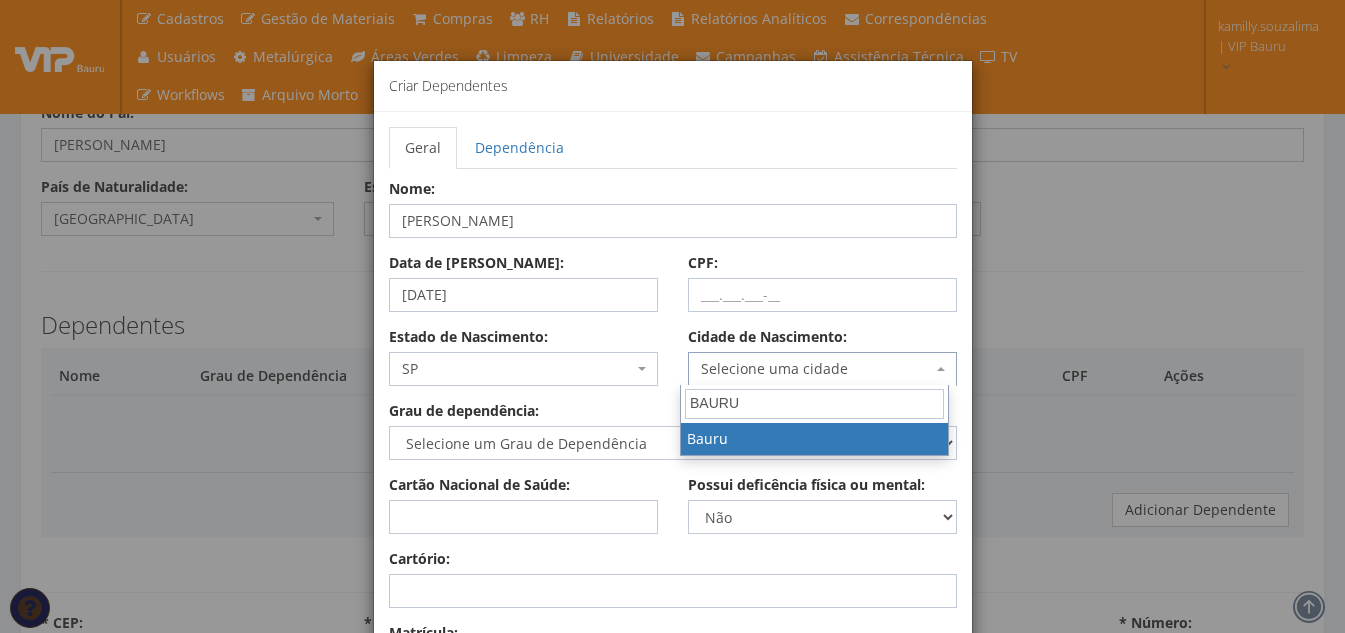type on "BAURU" 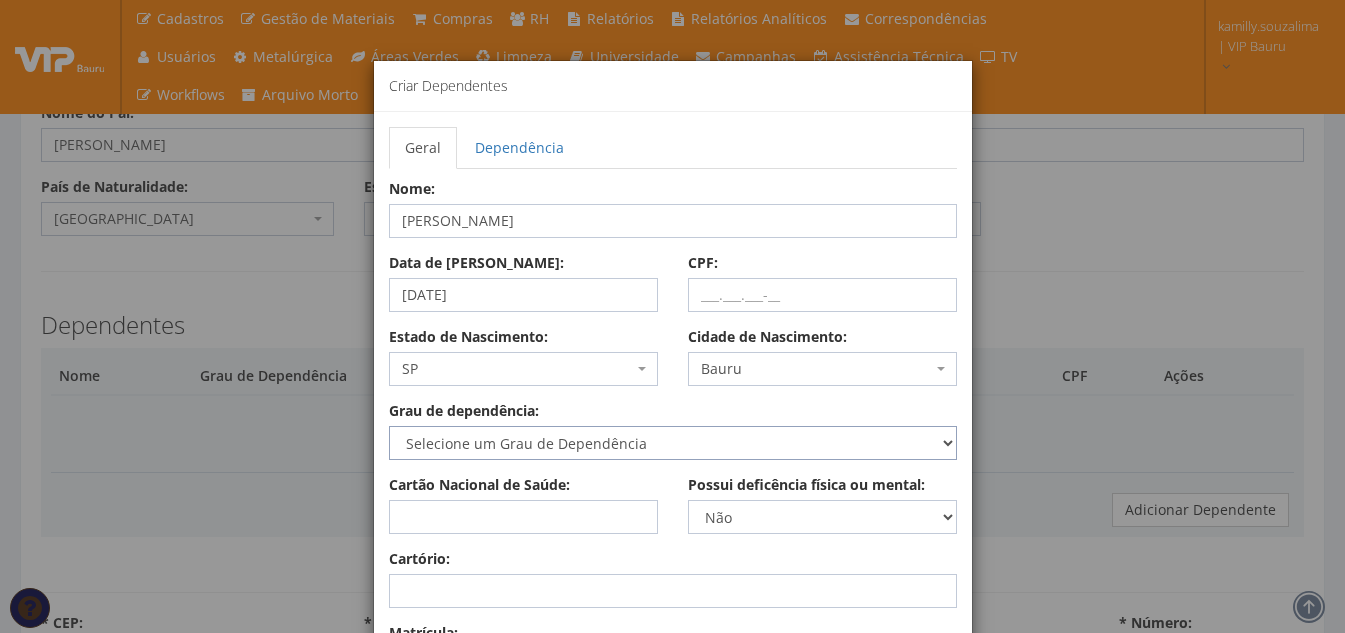 click on "Selecione um Grau de Dependência Cônjuge Companheiro com o qual tenha filho vivo há mais de 5 anos Filho ou Enteado ate 21 anos Filho ou Enteado em qualquer idade, quando incapacitado física e/ou mentalmente Filho ou Enteado Universitário ou Cursando Escola Técnica de 2º Grau Irmão, [PERSON_NAME] ou Bisneto sem arrimo dos pais, com idade até 24 anos Irmão, [PERSON_NAME] ou Bisneto sem arrimo dos pais, do qual detenha guarda judicial, até 21 anos [PERSON_NAME], [PERSON_NAME] ou [PERSON_NAME] sem arrimo dos pais, do qual detenha a guarda judicial, em qualquer idade, quando incapacitado física e/ou mentalmente Menor Pobre, até 21 anos, que crie e eduque e do qual detenha a guarda judicial Pais, [PERSON_NAME] e [GEOGRAPHIC_DATA]" at bounding box center [673, 443] 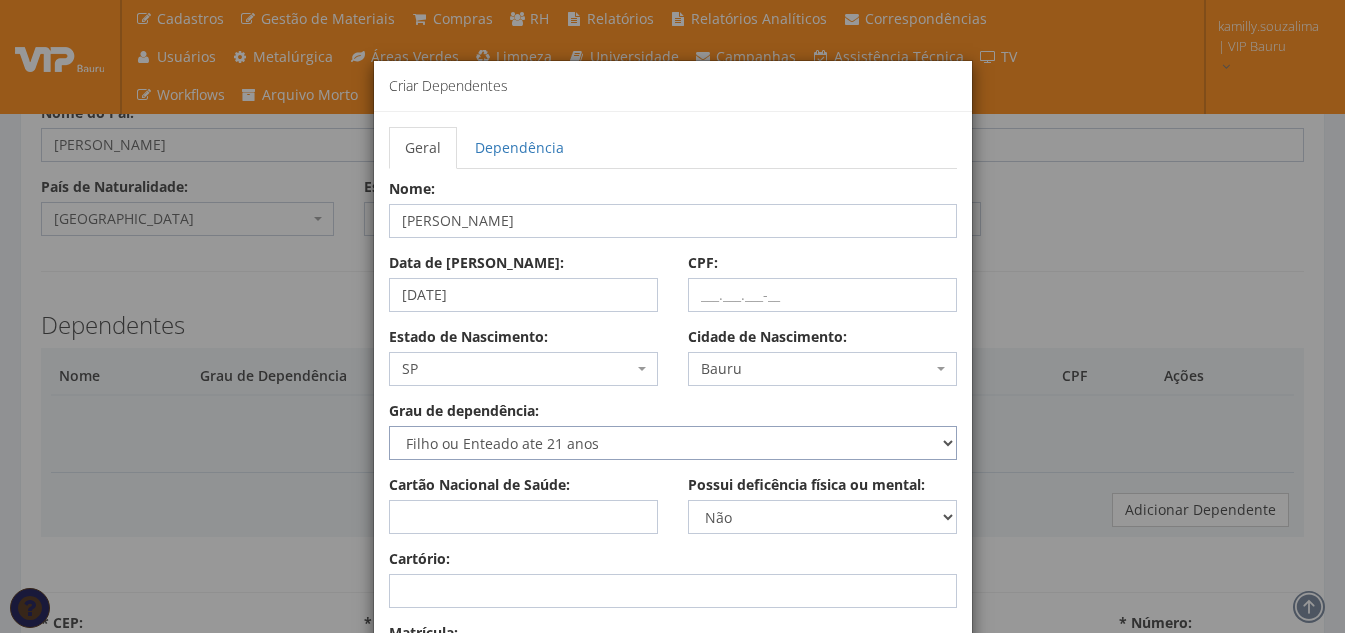 click on "Selecione um Grau de Dependência Cônjuge Companheiro com o qual tenha filho vivo há mais de 5 anos Filho ou Enteado ate 21 anos Filho ou Enteado em qualquer idade, quando incapacitado física e/ou mentalmente Filho ou Enteado Universitário ou Cursando Escola Técnica de 2º Grau Irmão, [PERSON_NAME] ou Bisneto sem arrimo dos pais, com idade até 24 anos Irmão, [PERSON_NAME] ou Bisneto sem arrimo dos pais, do qual detenha guarda judicial, até 21 anos [PERSON_NAME], [PERSON_NAME] ou [PERSON_NAME] sem arrimo dos pais, do qual detenha a guarda judicial, em qualquer idade, quando incapacitado física e/ou mentalmente Menor Pobre, até 21 anos, que crie e eduque e do qual detenha a guarda judicial Pais, [PERSON_NAME] e [GEOGRAPHIC_DATA]" at bounding box center [673, 443] 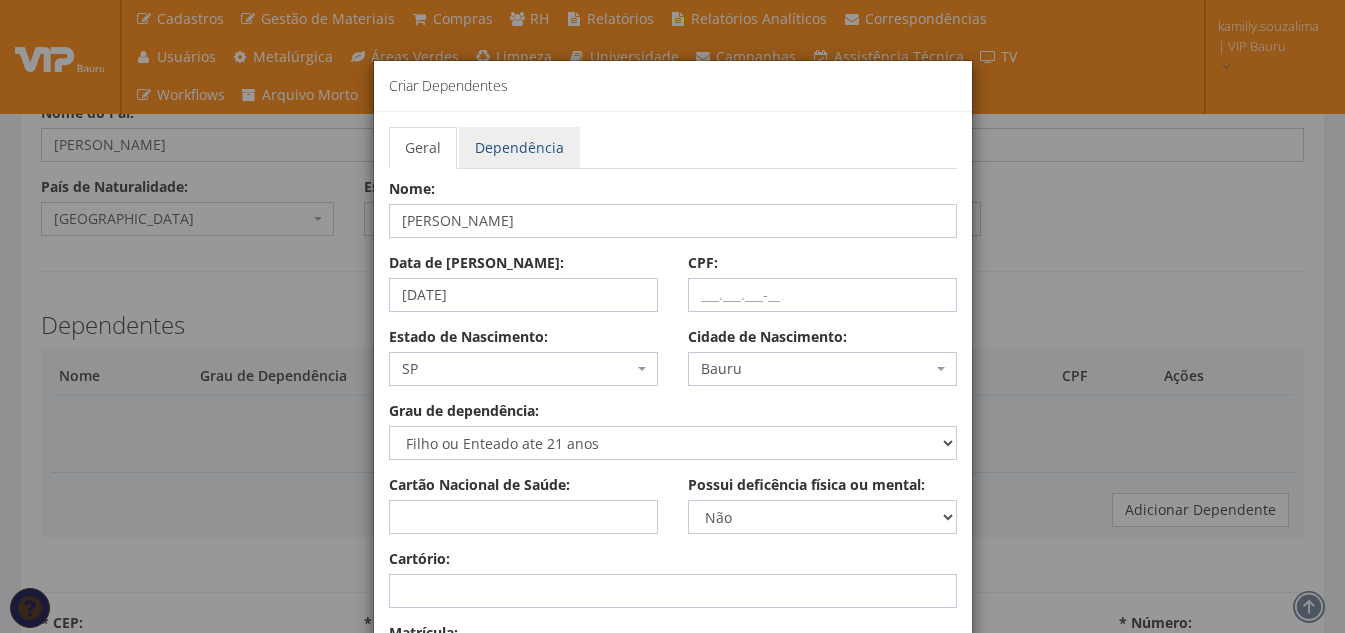 click on "Dependência" at bounding box center (519, 148) 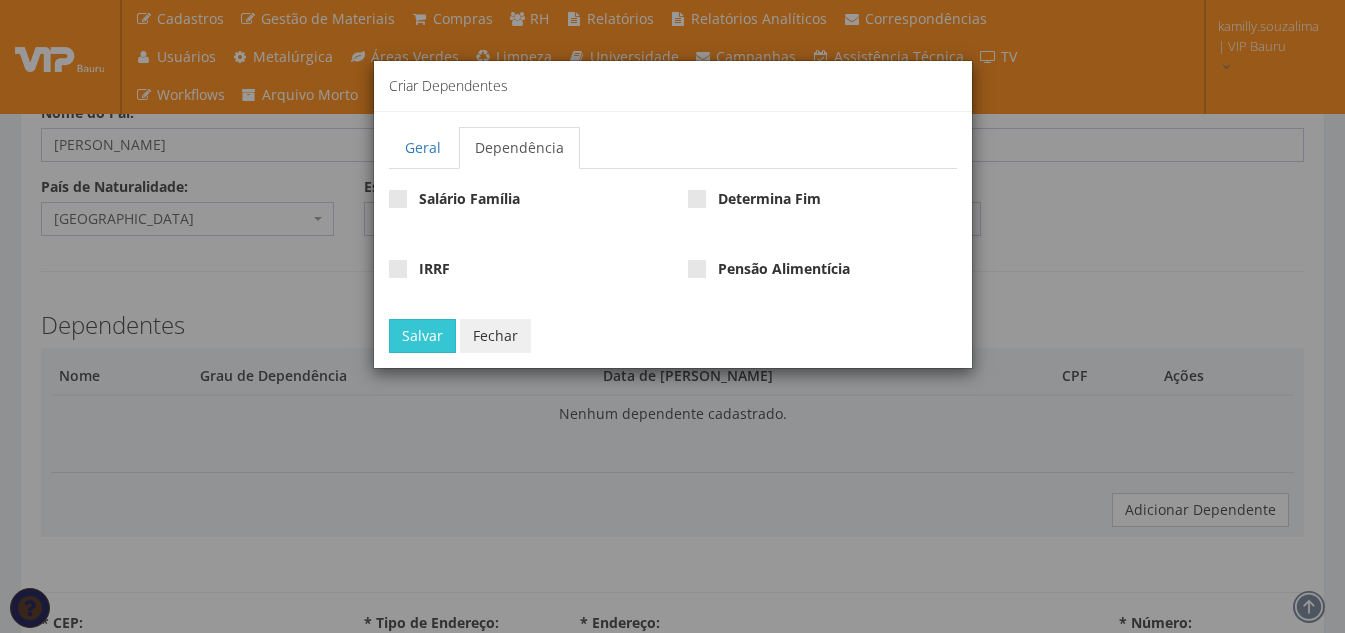 click on "Pensão Alimentícia" at bounding box center [822, 276] 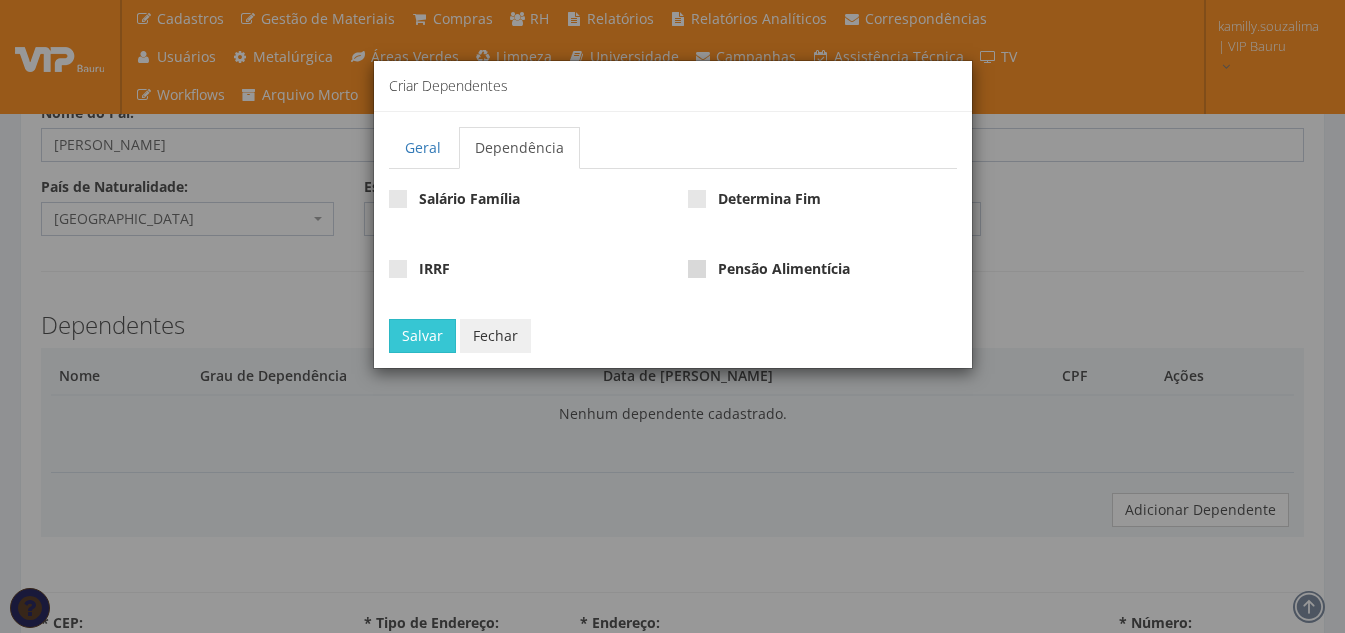 click at bounding box center [697, 269] 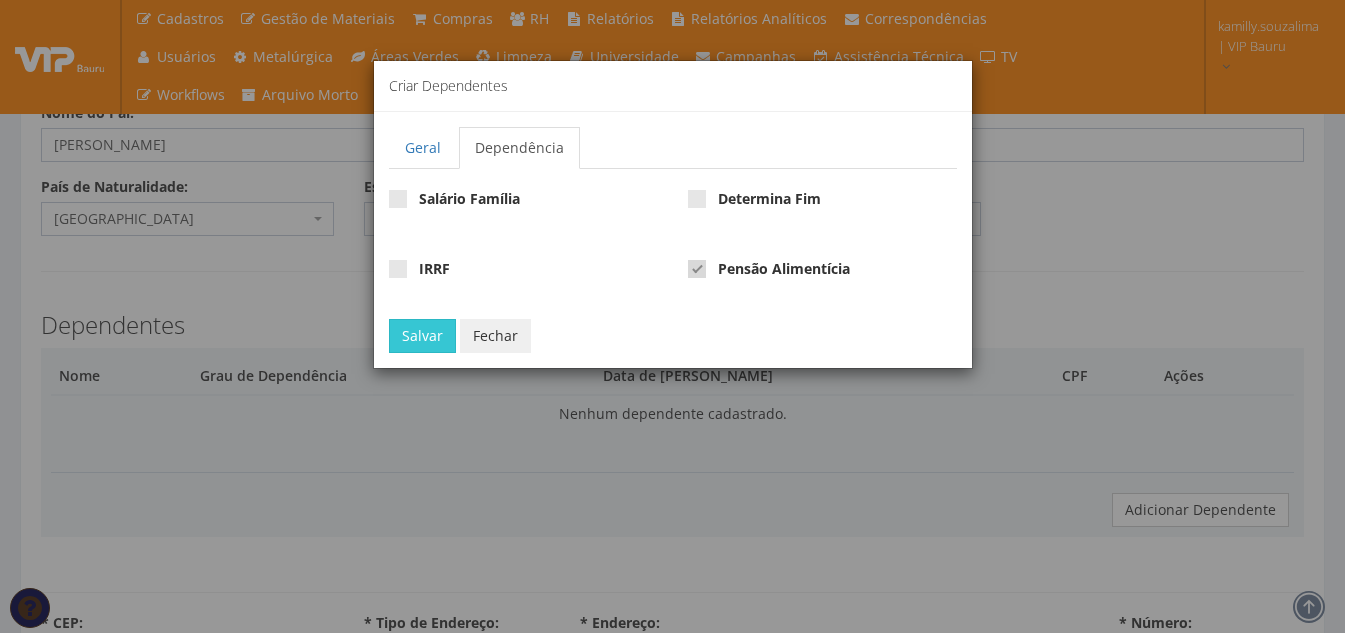 click at bounding box center [697, 269] 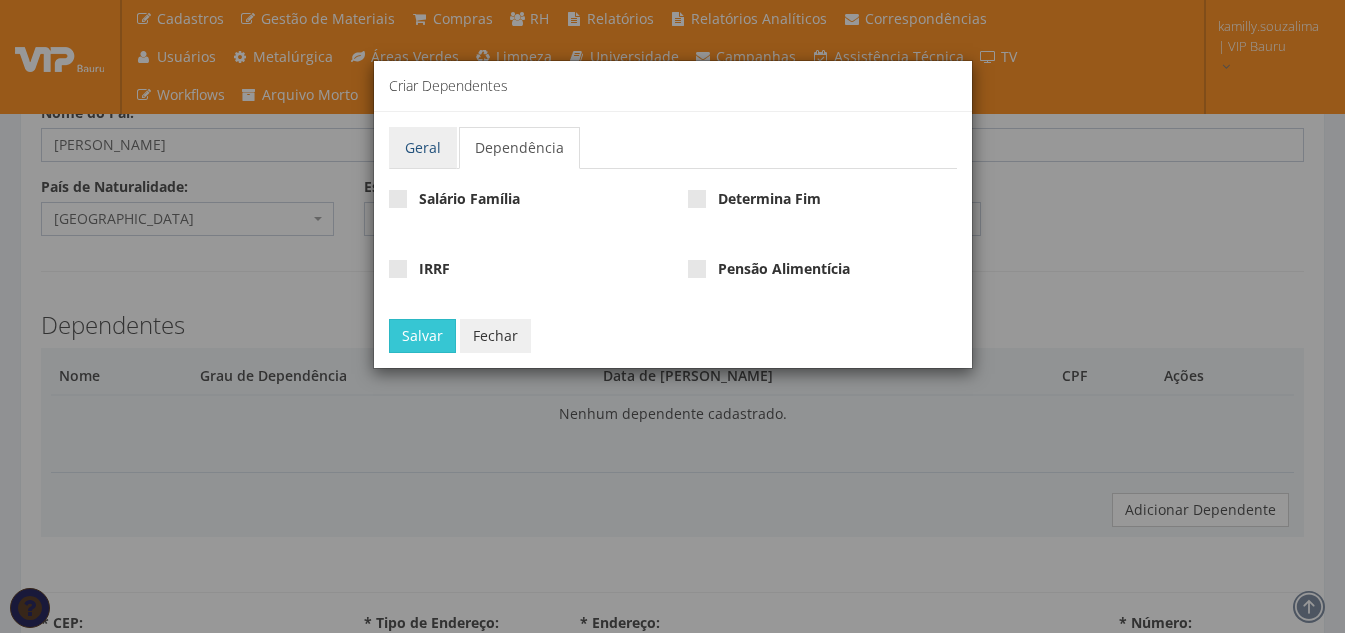 click on "Geral" at bounding box center [423, 148] 